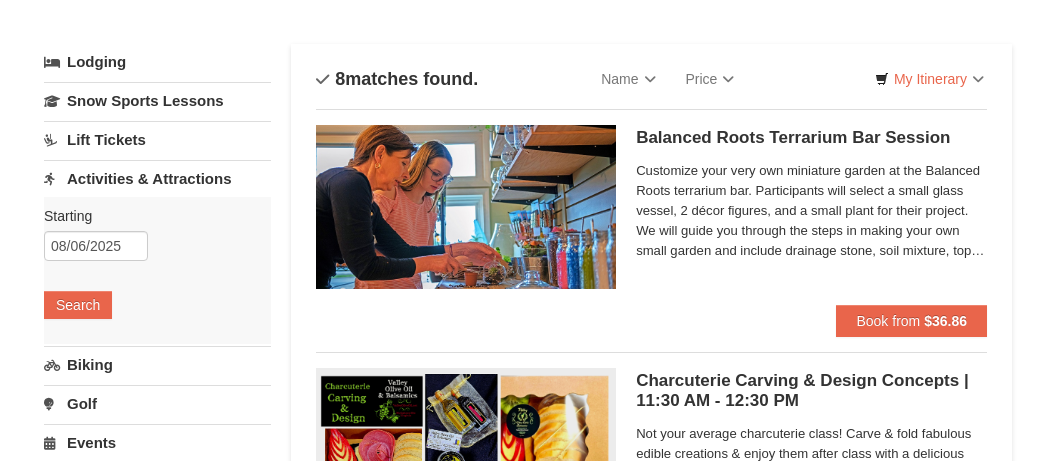 scroll, scrollTop: 0, scrollLeft: 0, axis: both 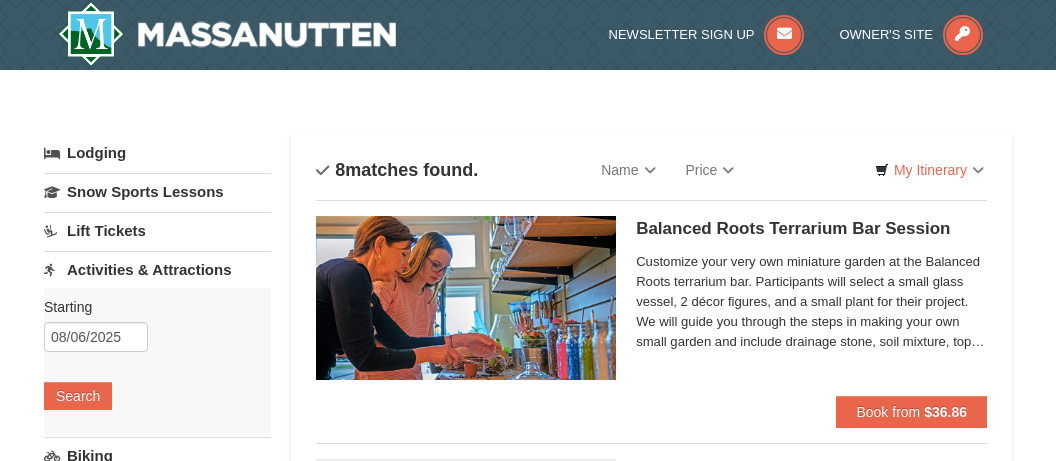click on "Activities & Attractions" at bounding box center (157, 269) 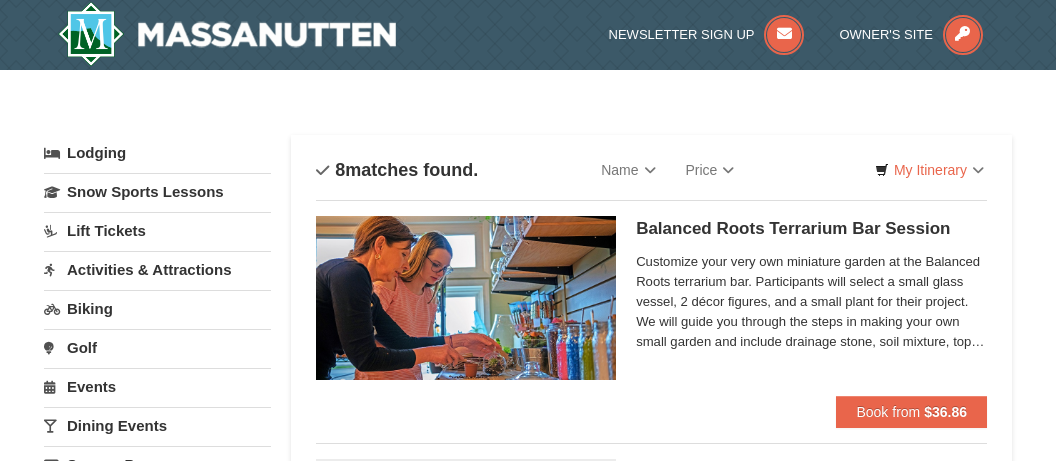 click on "Activities & Attractions" at bounding box center (157, 269) 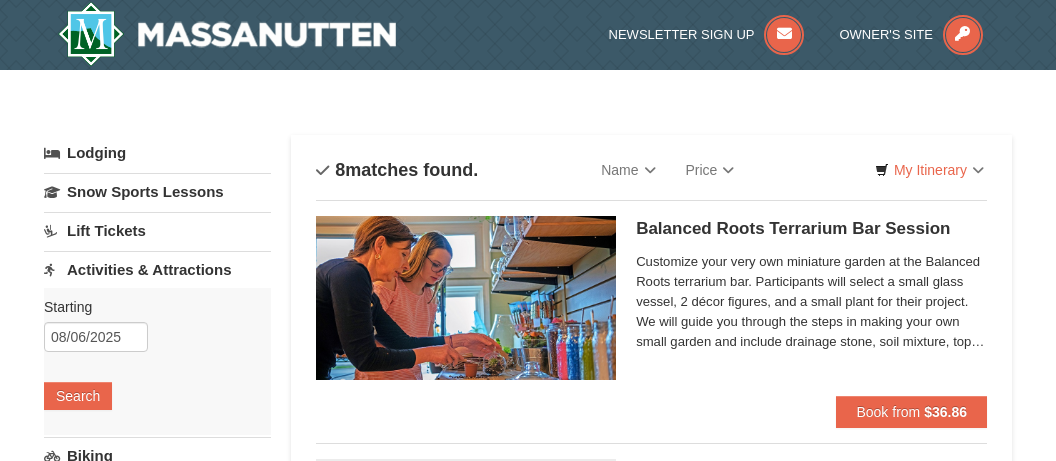 scroll, scrollTop: 105, scrollLeft: 0, axis: vertical 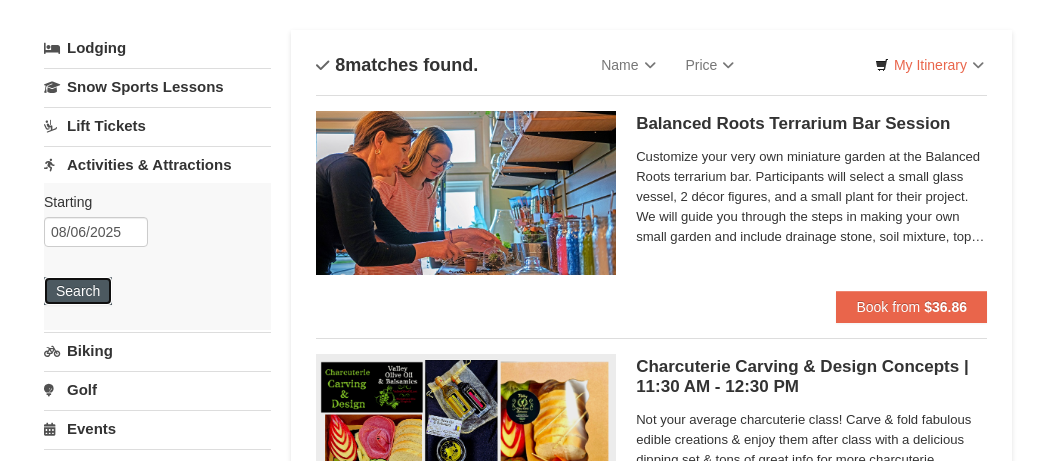 click on "Search" at bounding box center (78, 291) 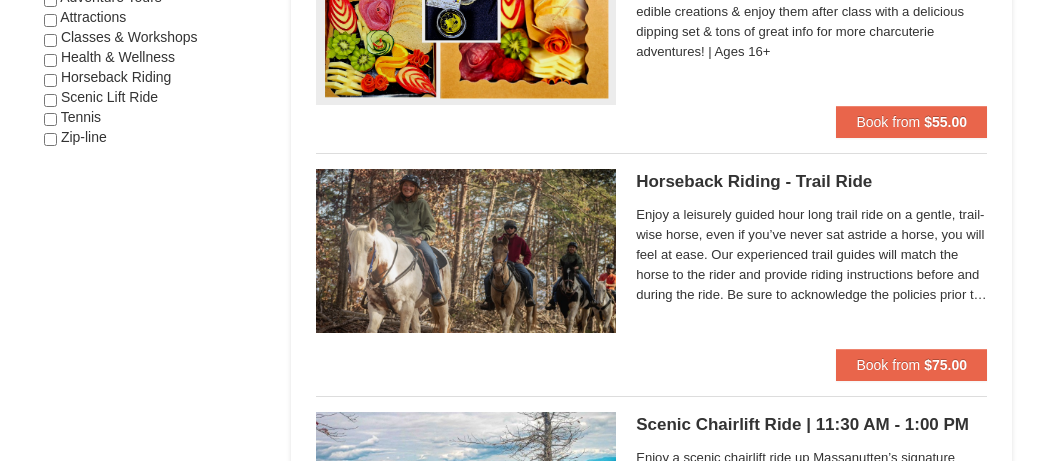scroll, scrollTop: 950, scrollLeft: 0, axis: vertical 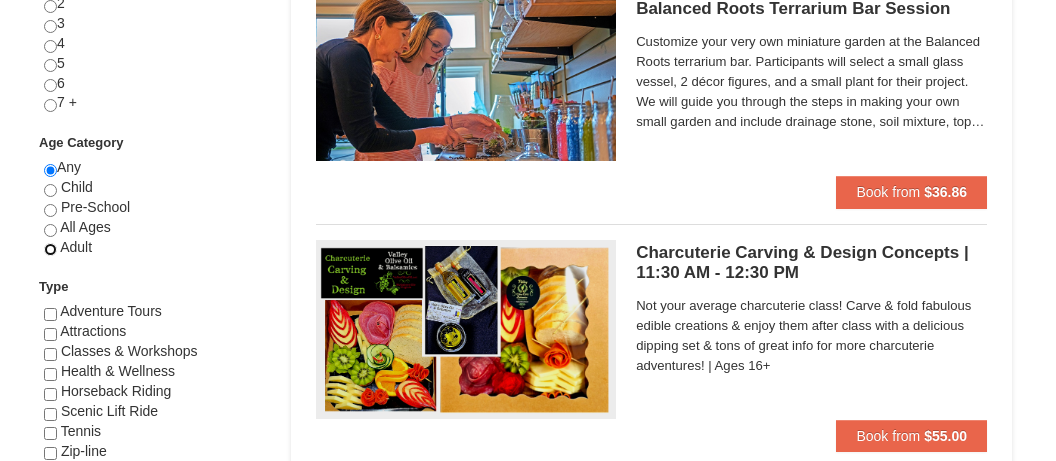 click at bounding box center [50, 249] 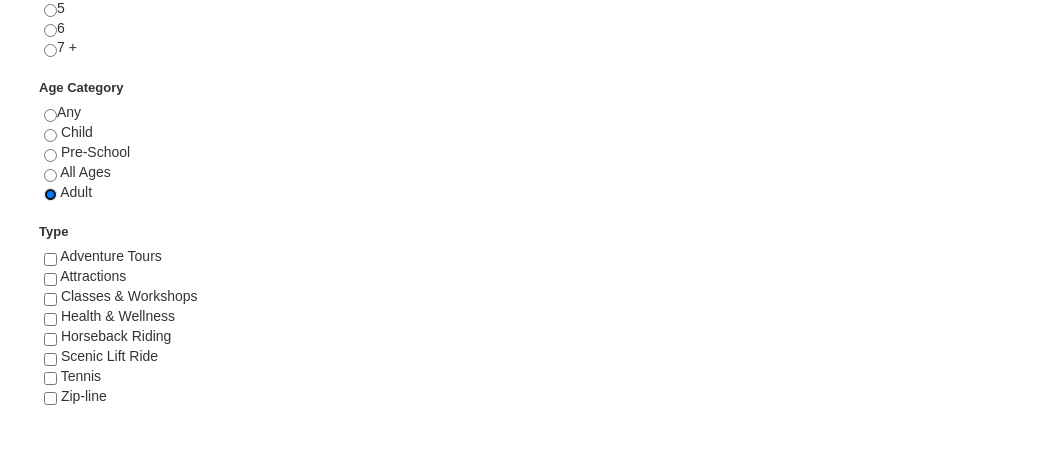 scroll, scrollTop: 1056, scrollLeft: 0, axis: vertical 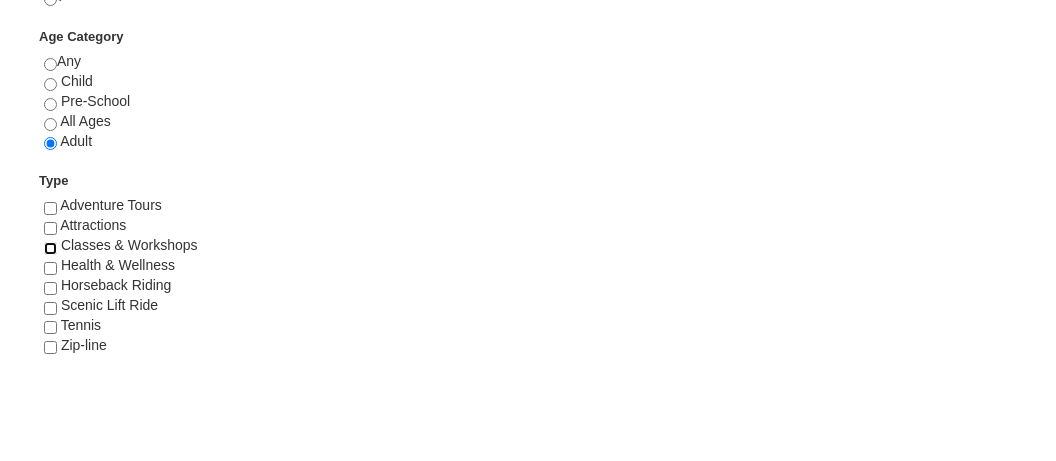 click at bounding box center (50, 248) 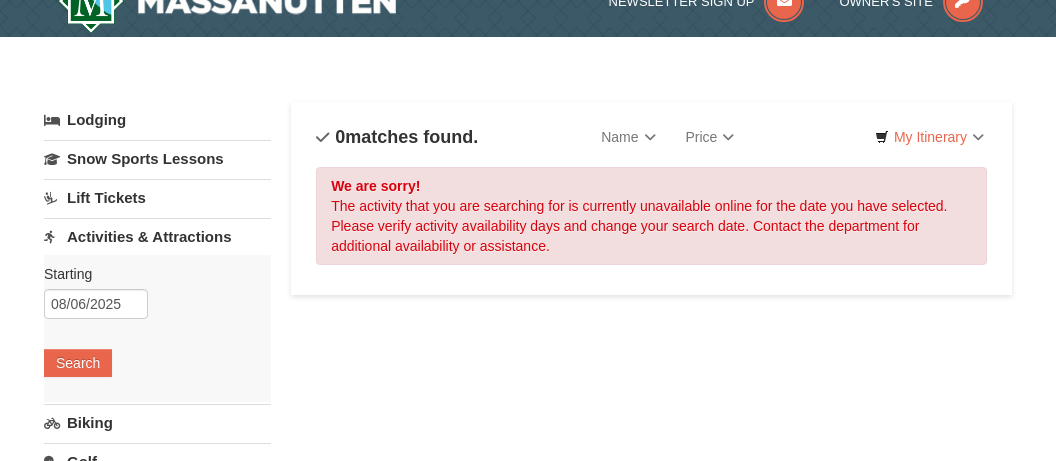 scroll, scrollTop: 0, scrollLeft: 0, axis: both 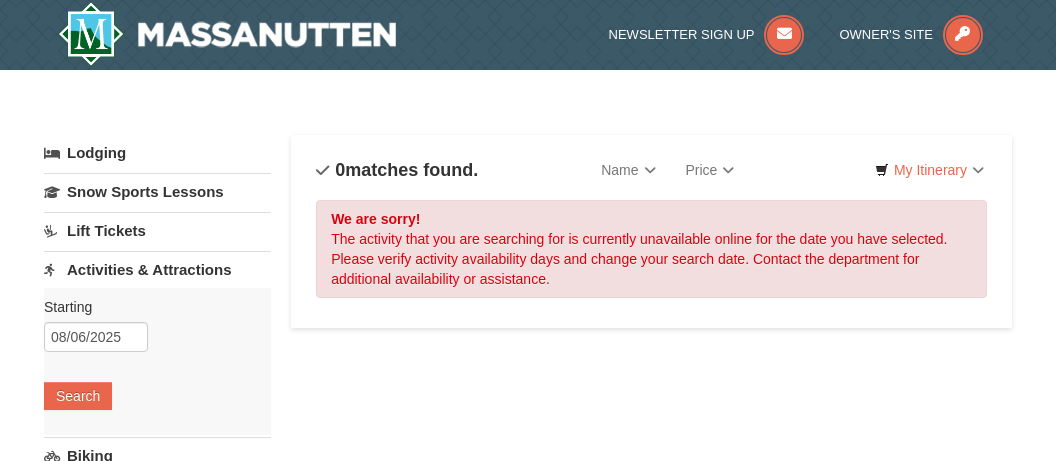 click on "Activities & Attractions" at bounding box center (157, 269) 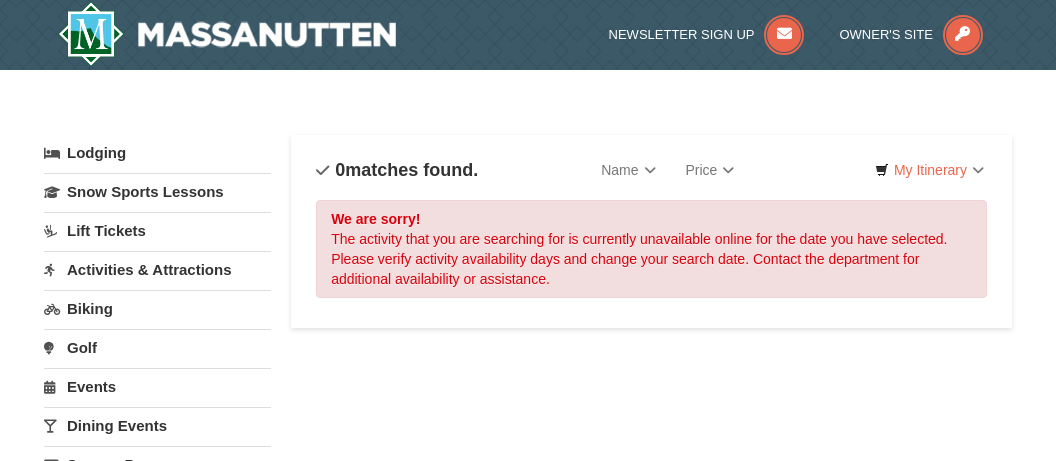 click on "Activities & Attractions" at bounding box center (157, 269) 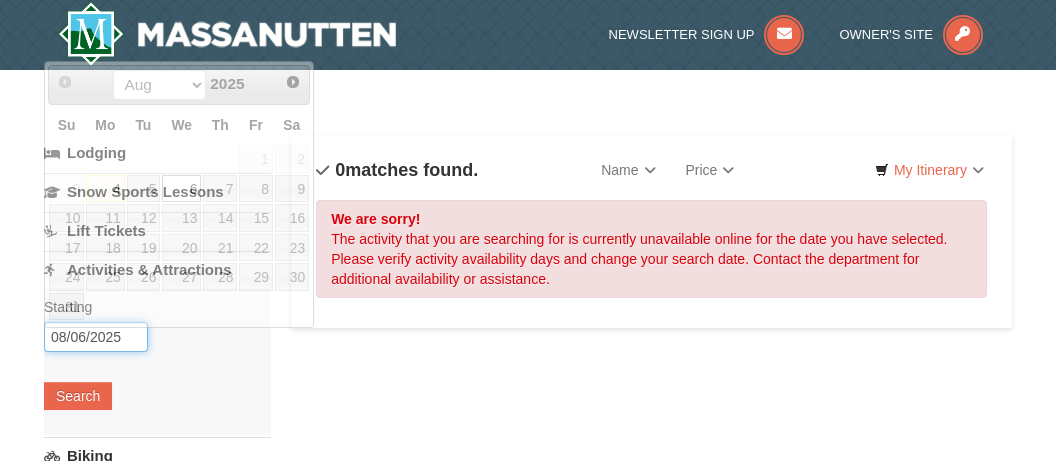 click on "08/06/2025" at bounding box center [96, 337] 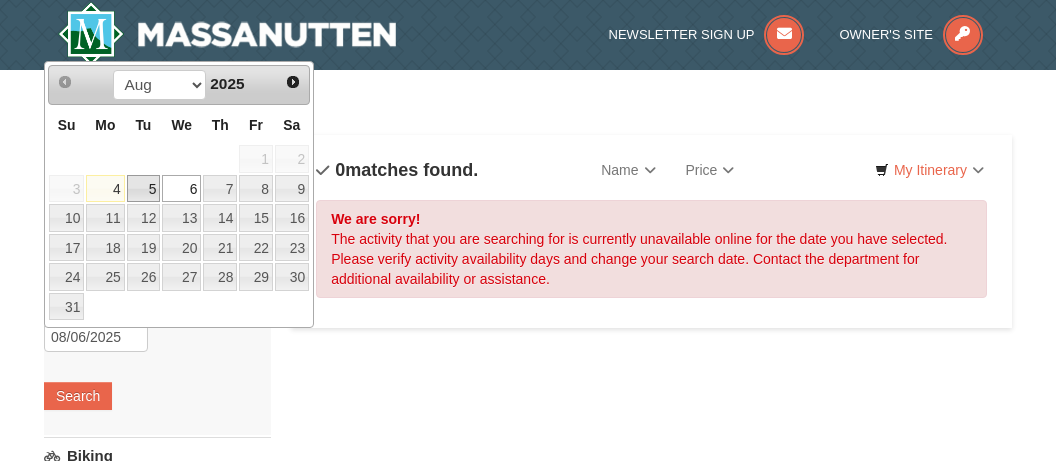 click on "5" at bounding box center [144, 189] 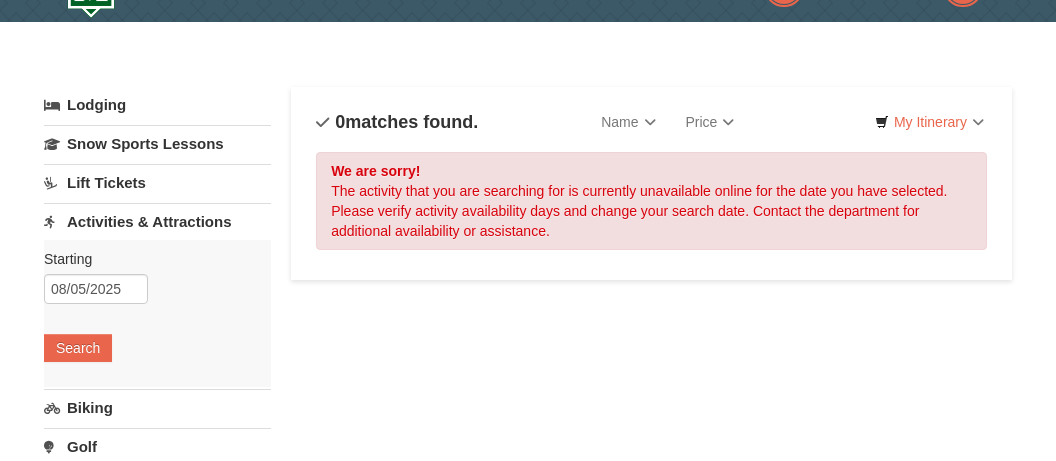 scroll, scrollTop: 211, scrollLeft: 0, axis: vertical 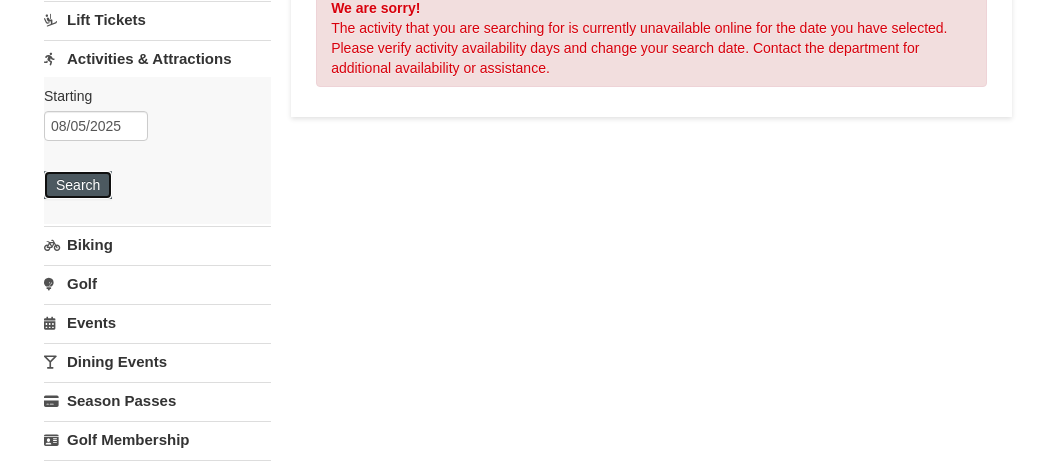 click on "Search" at bounding box center [78, 185] 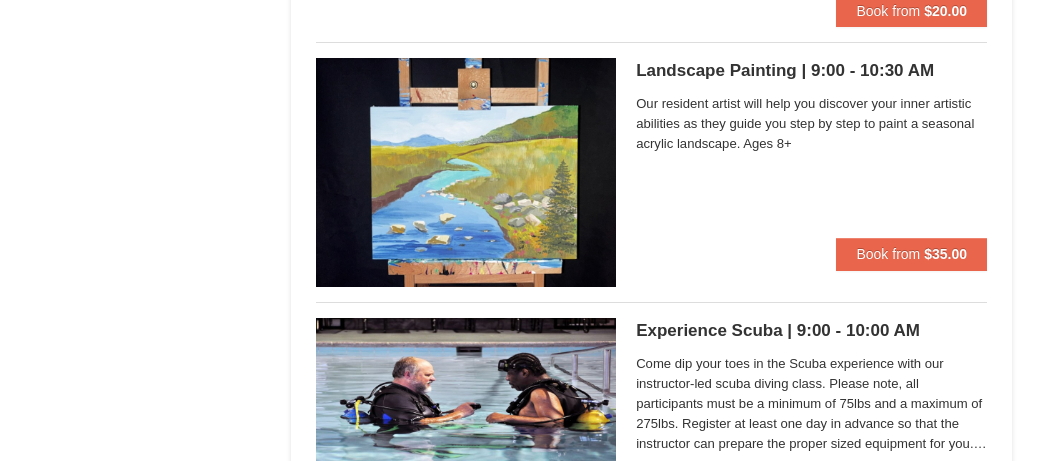 scroll, scrollTop: 5030, scrollLeft: 0, axis: vertical 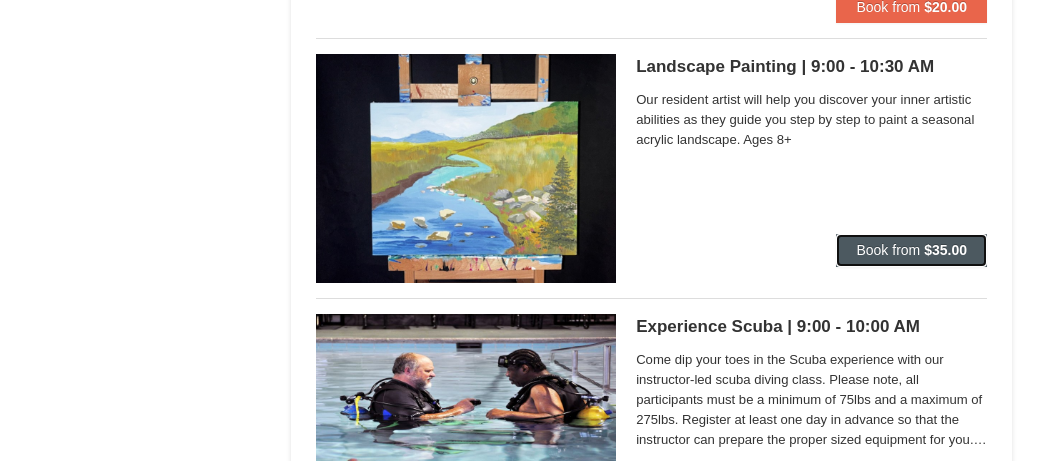click on "Book from" at bounding box center (888, 250) 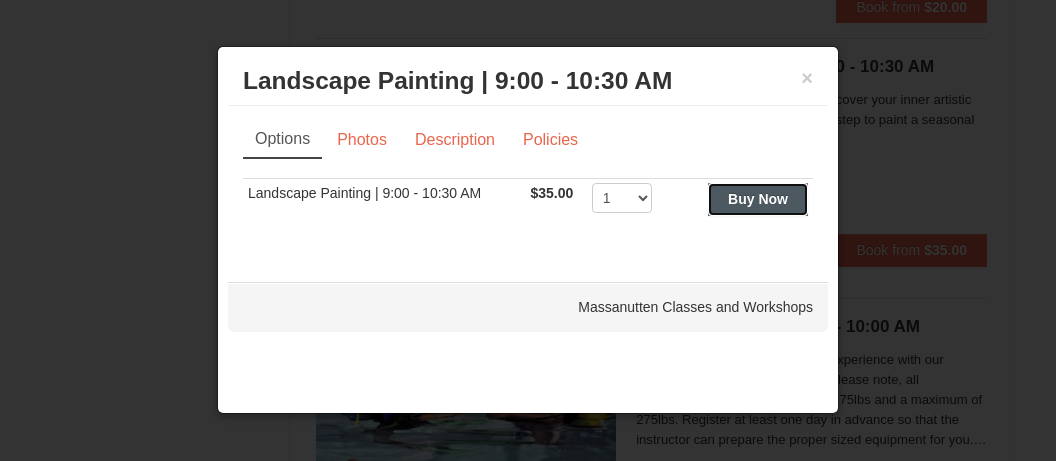 click on "Buy Now" at bounding box center (758, 199) 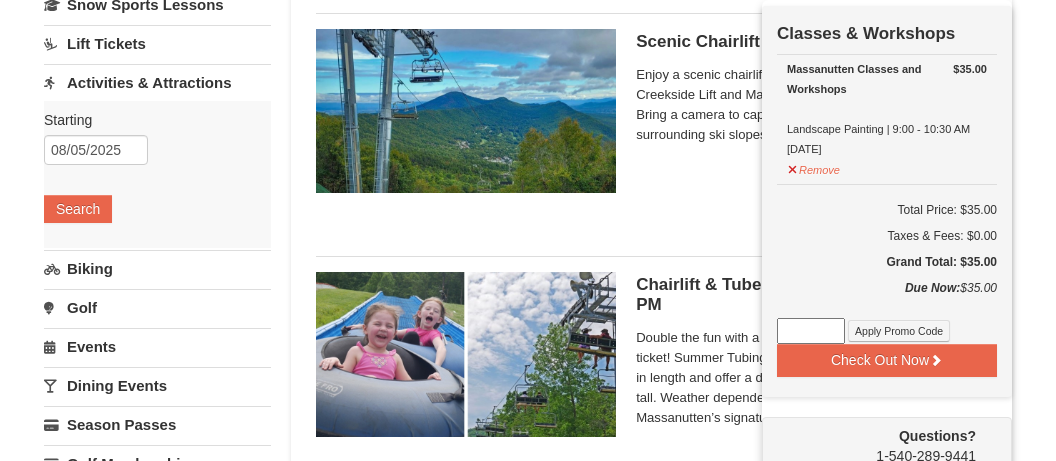 scroll, scrollTop: 217, scrollLeft: 0, axis: vertical 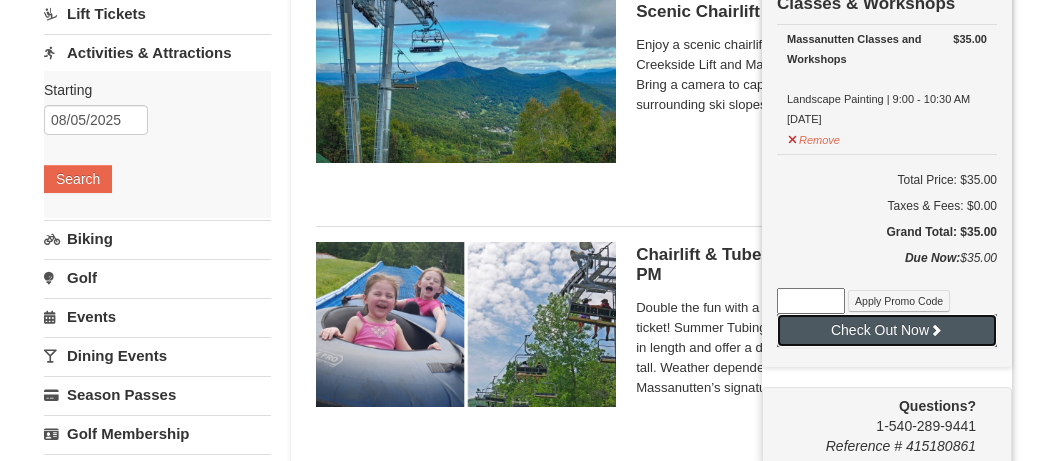click on "Check Out Now" at bounding box center (887, 330) 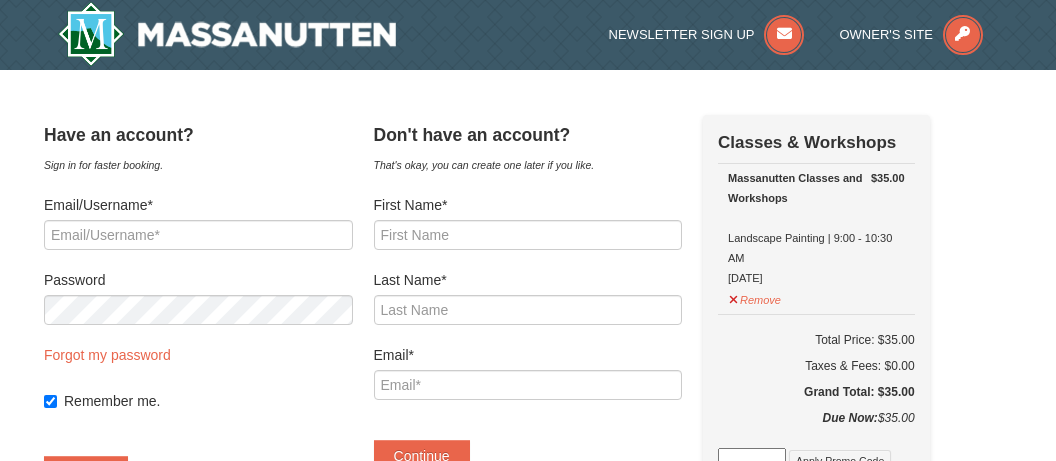 scroll, scrollTop: 0, scrollLeft: 0, axis: both 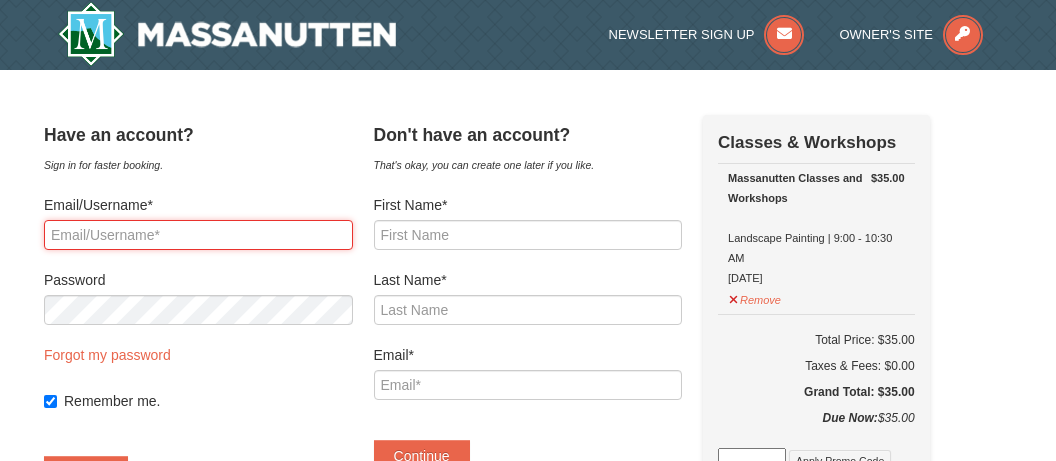 click on "Email/Username*" at bounding box center [198, 235] 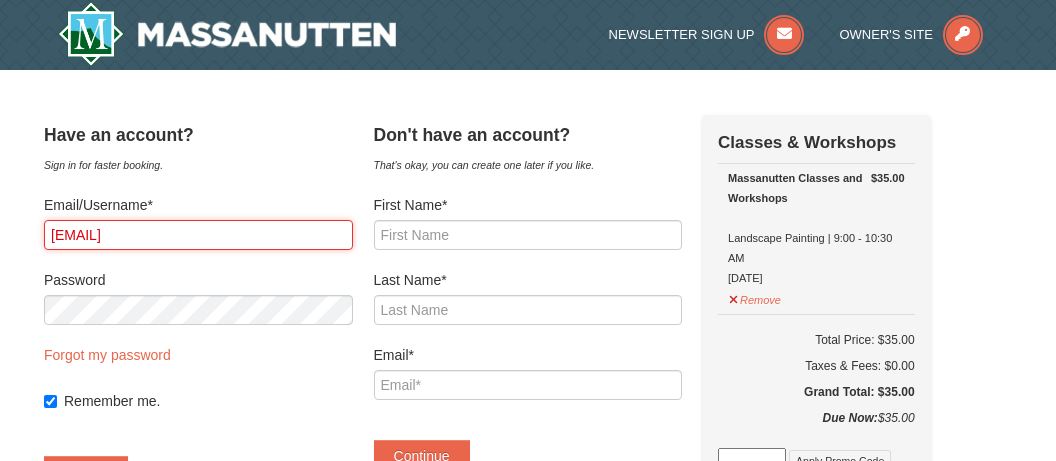 type on "[EMAIL]" 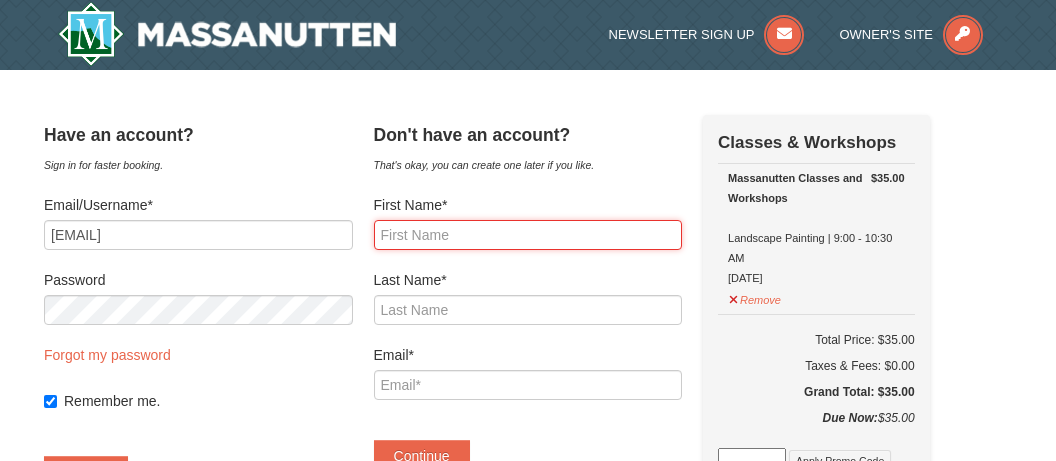 click on "First Name*" at bounding box center [528, 235] 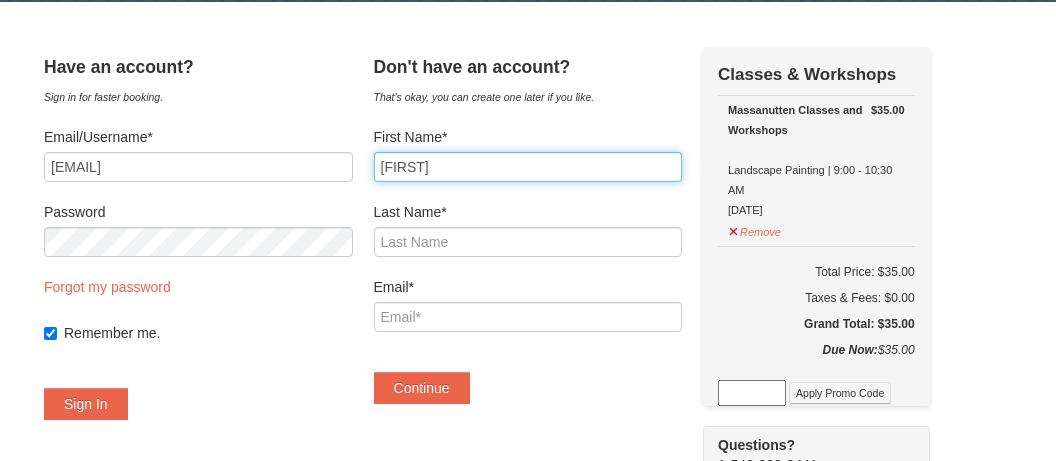 scroll, scrollTop: 105, scrollLeft: 0, axis: vertical 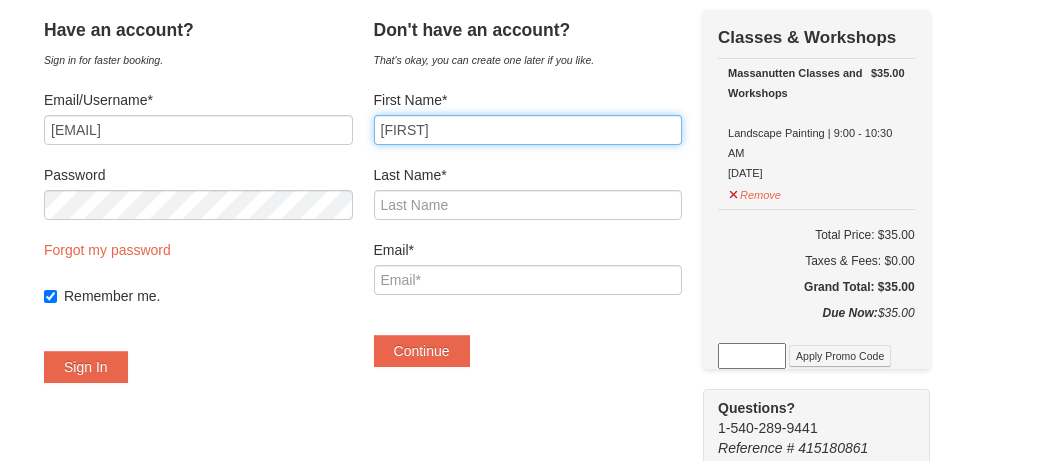 type on "[FIRST]" 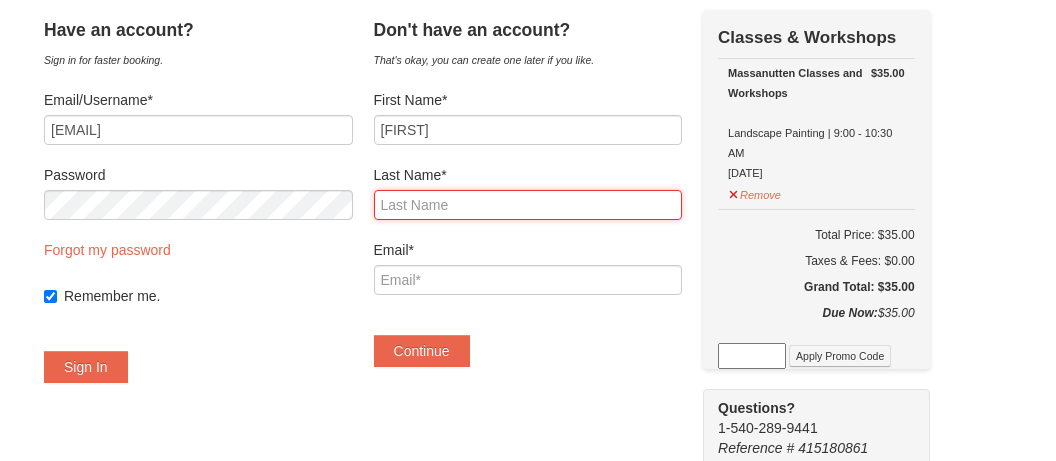 click on "Last Name*" at bounding box center [528, 205] 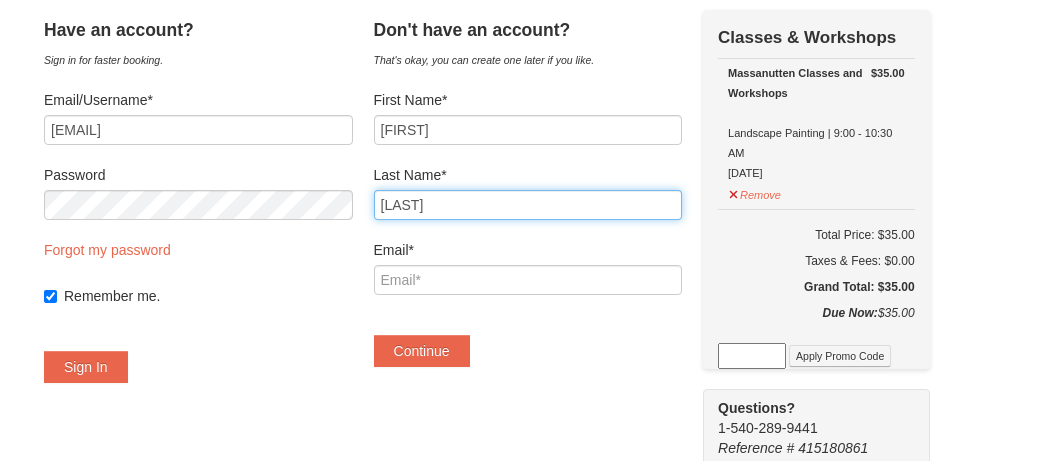 type on "[LAST]" 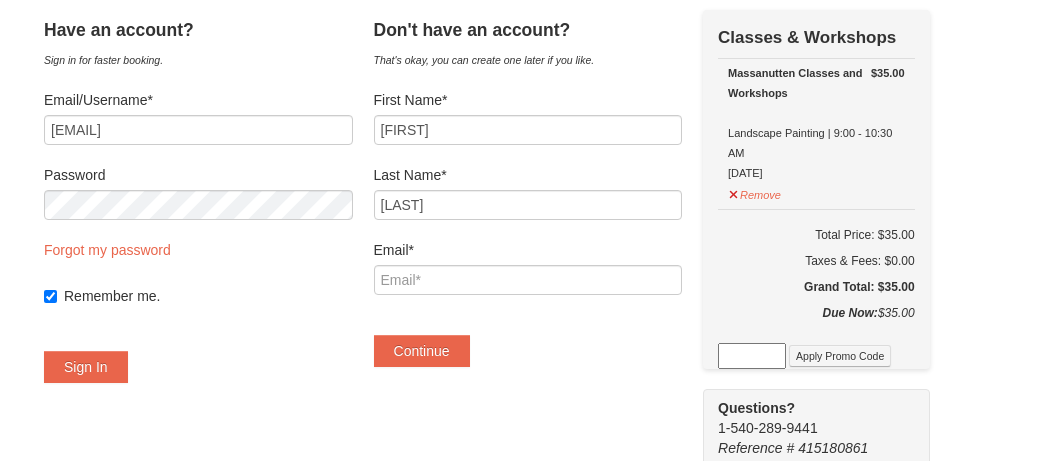 drag, startPoint x: 191, startPoint y: 281, endPoint x: 210, endPoint y: 281, distance: 19 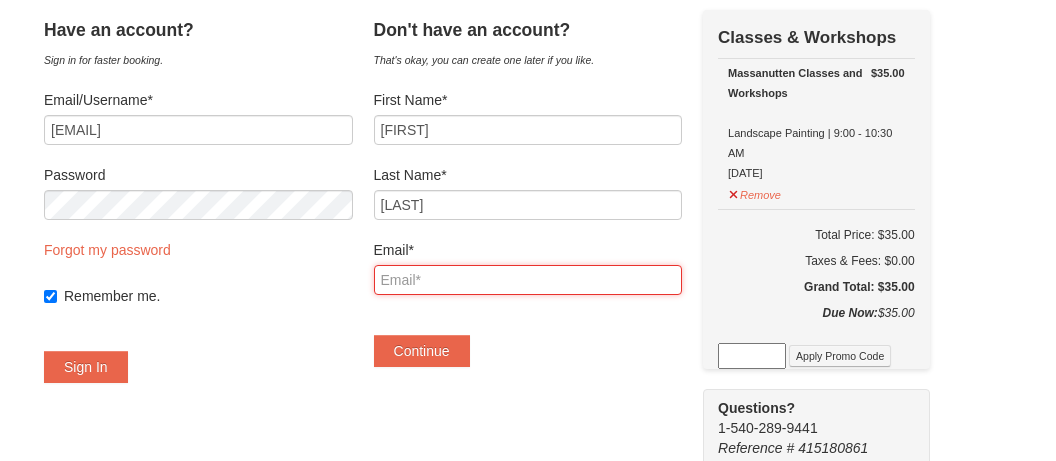 click on "Email*" at bounding box center (528, 280) 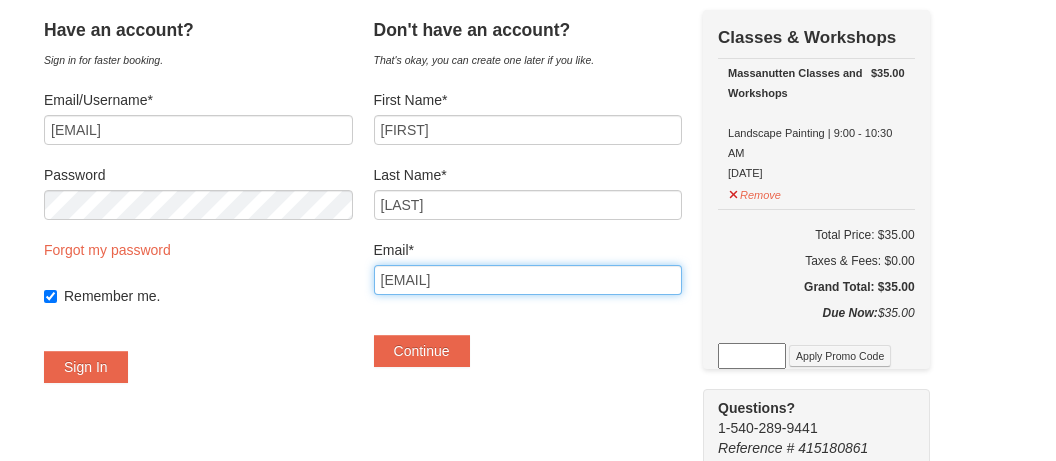 type on "[EMAIL]" 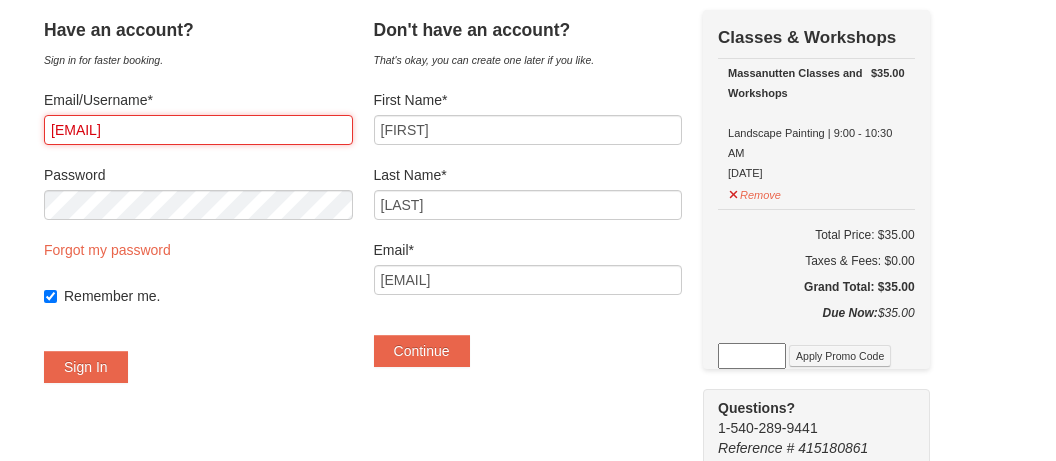 drag, startPoint x: 213, startPoint y: 131, endPoint x: 51, endPoint y: 124, distance: 162.15117 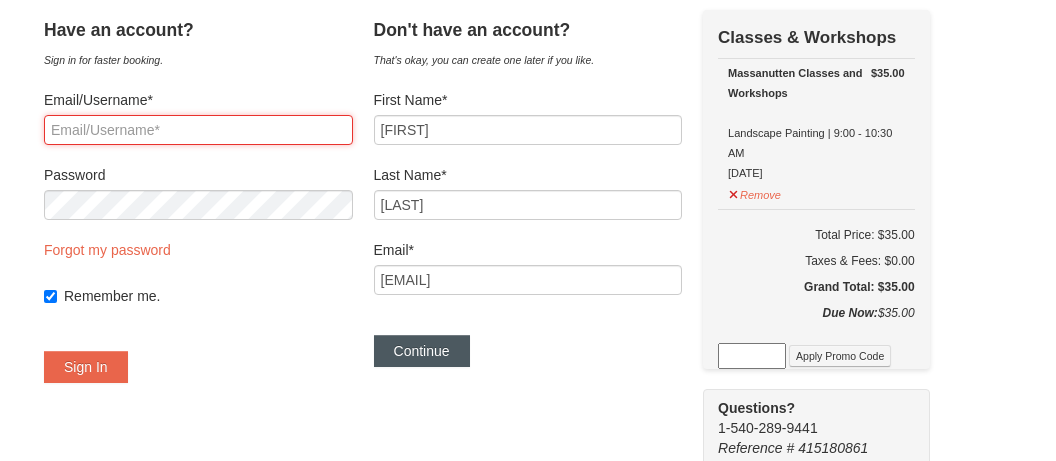 type 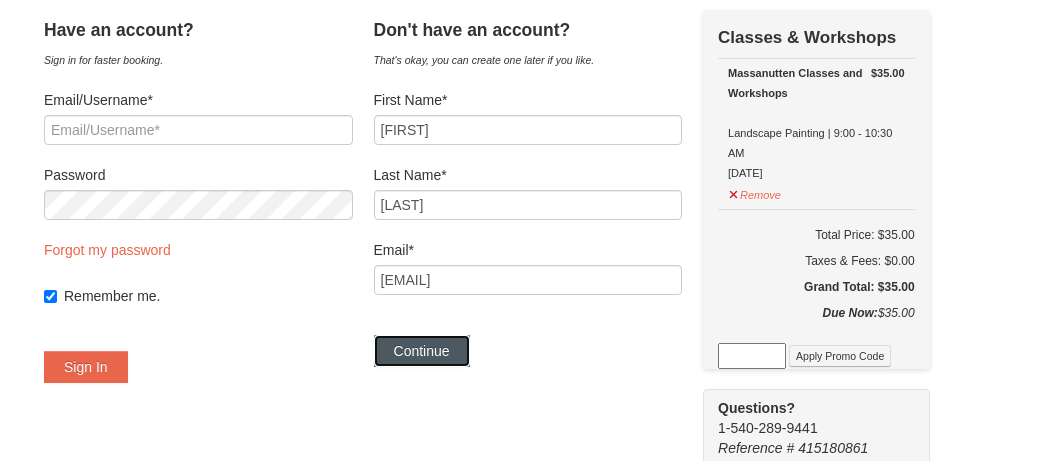 click on "Continue" at bounding box center (422, 351) 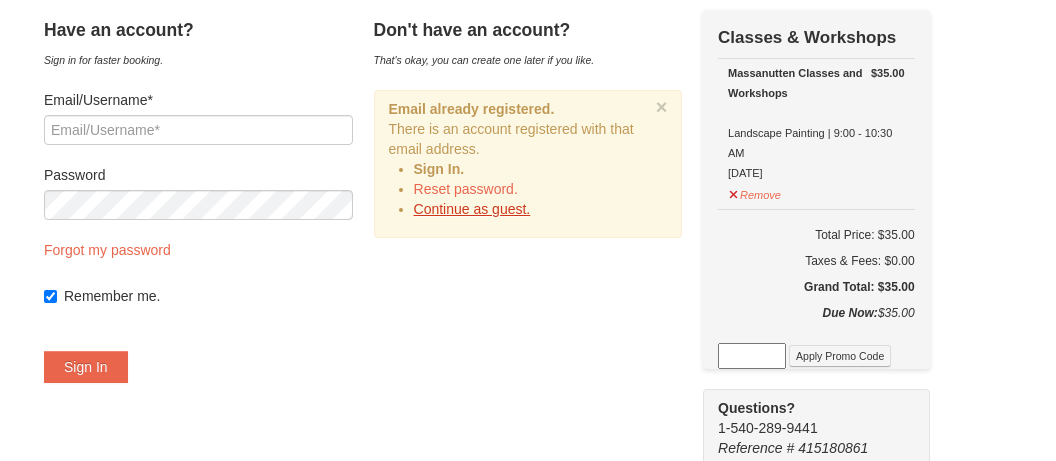 click on "Continue as guest." at bounding box center [472, 209] 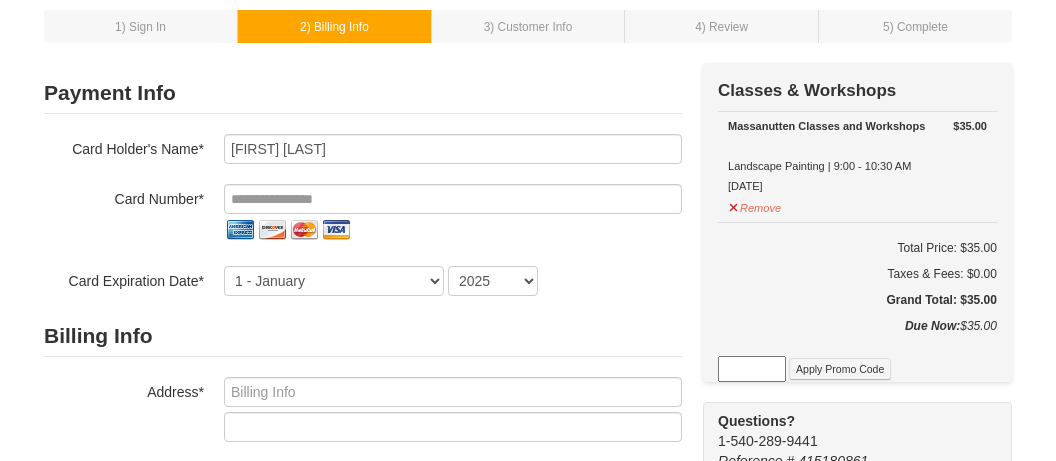 scroll, scrollTop: 105, scrollLeft: 0, axis: vertical 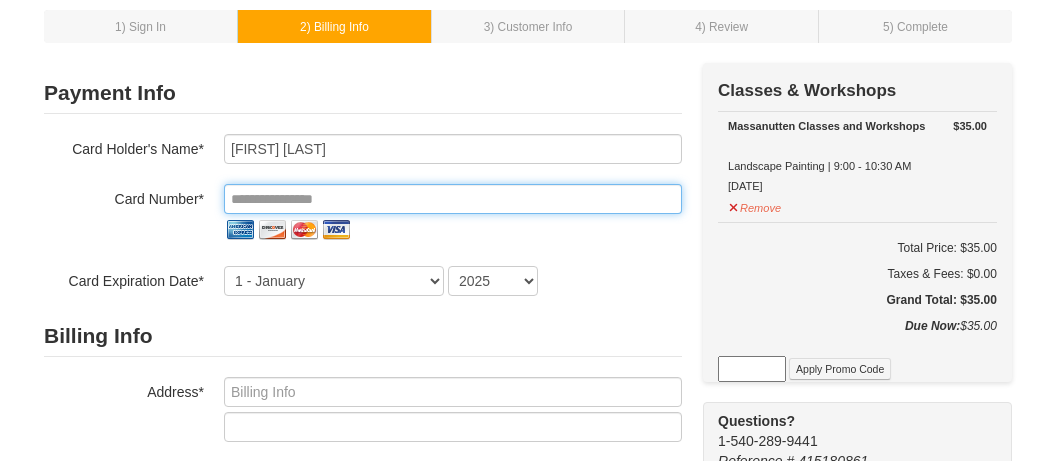 click at bounding box center [453, 199] 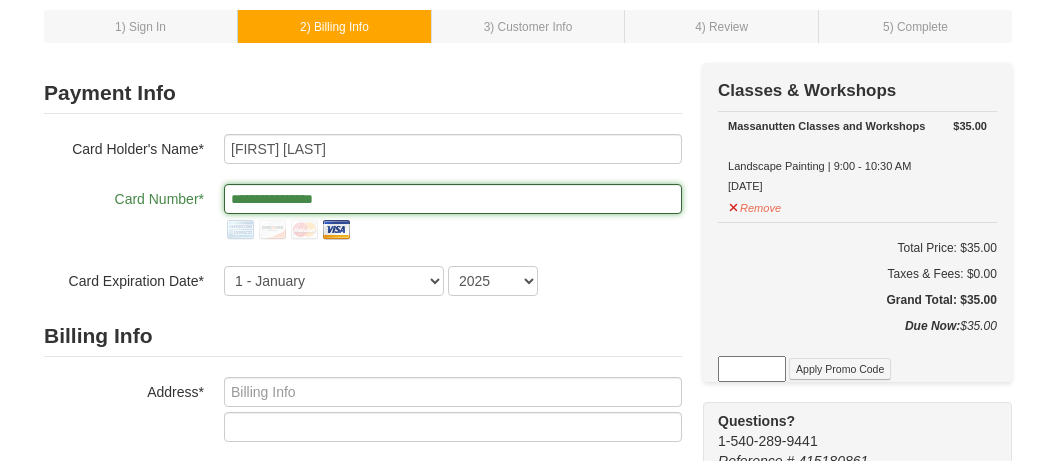 type on "**********" 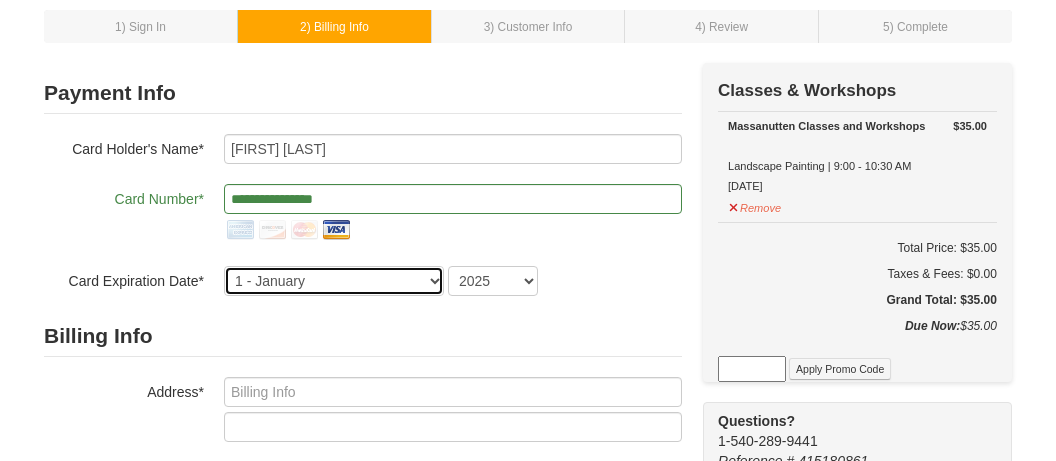 click on "1 - January 2 - February 3 - March 4 - April 5 - May 6 - June 7 - July 8 - August 9 - September 10 - October 11 - November 12 - December" at bounding box center [334, 281] 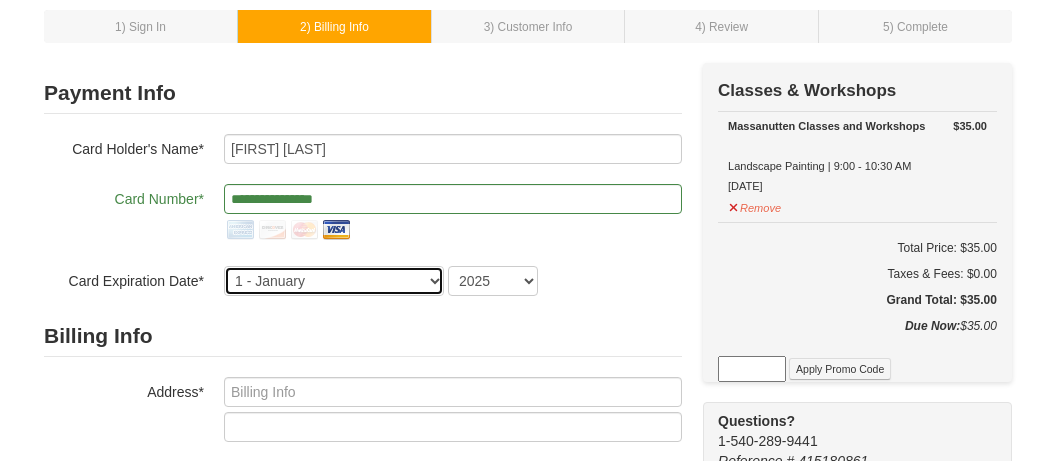 select on "9" 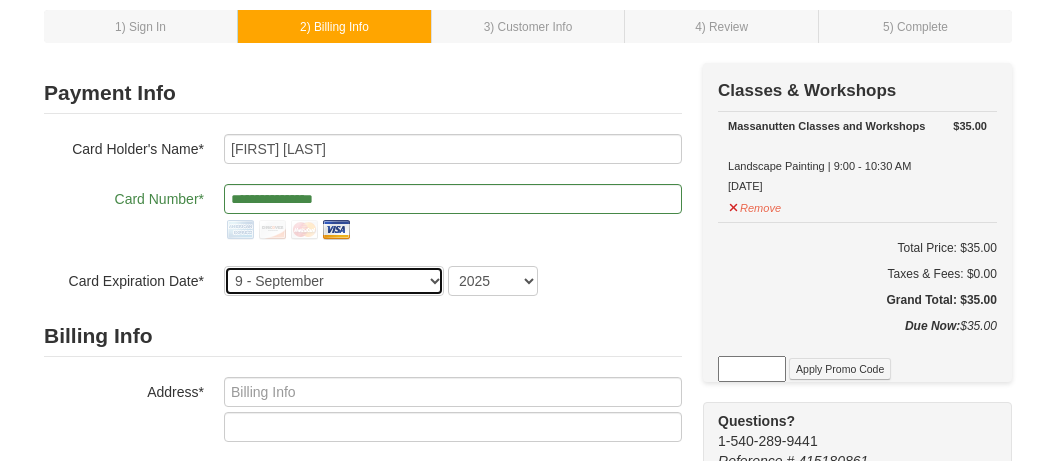 click on "9 - September" at bounding box center (0, 0) 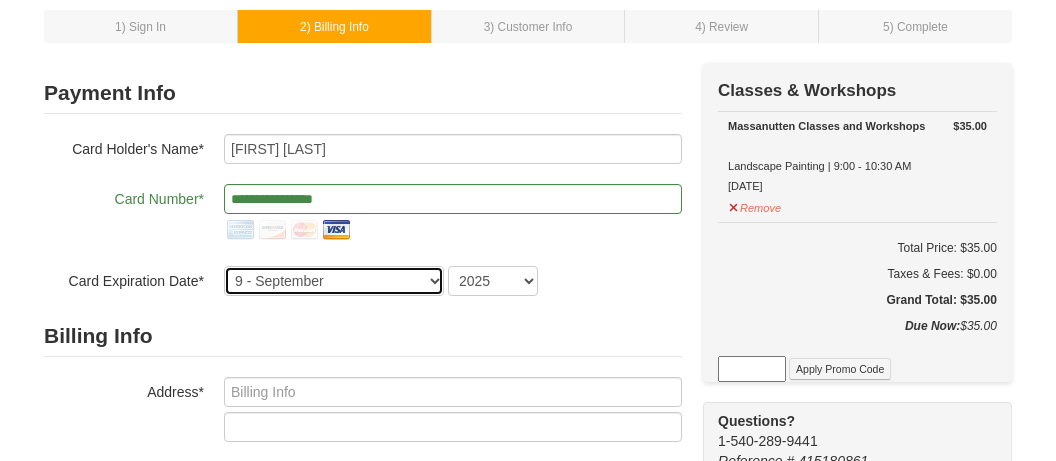 scroll, scrollTop: 211, scrollLeft: 0, axis: vertical 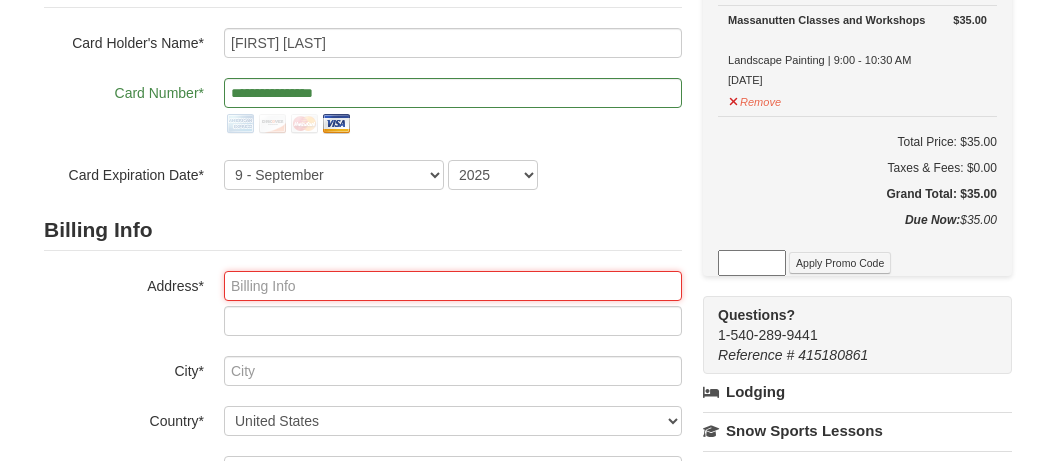 click at bounding box center (453, 286) 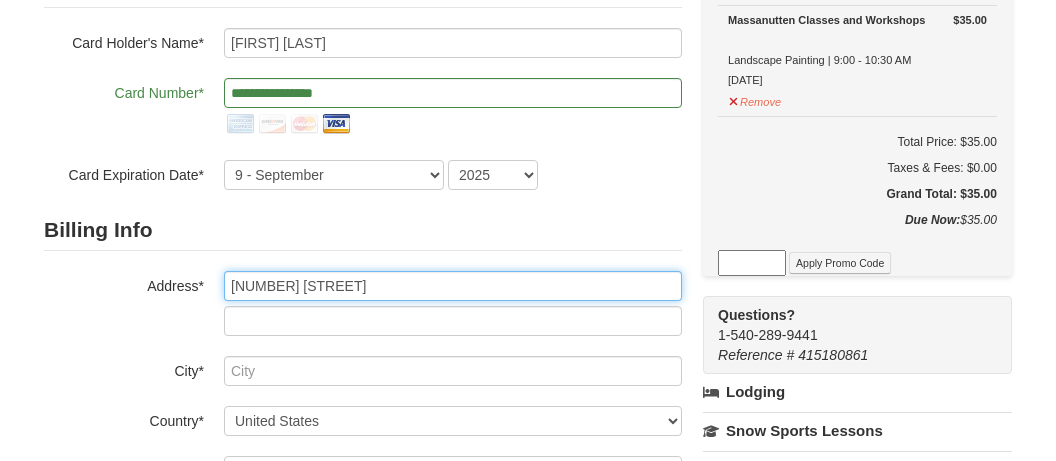 type on "44 University Drive" 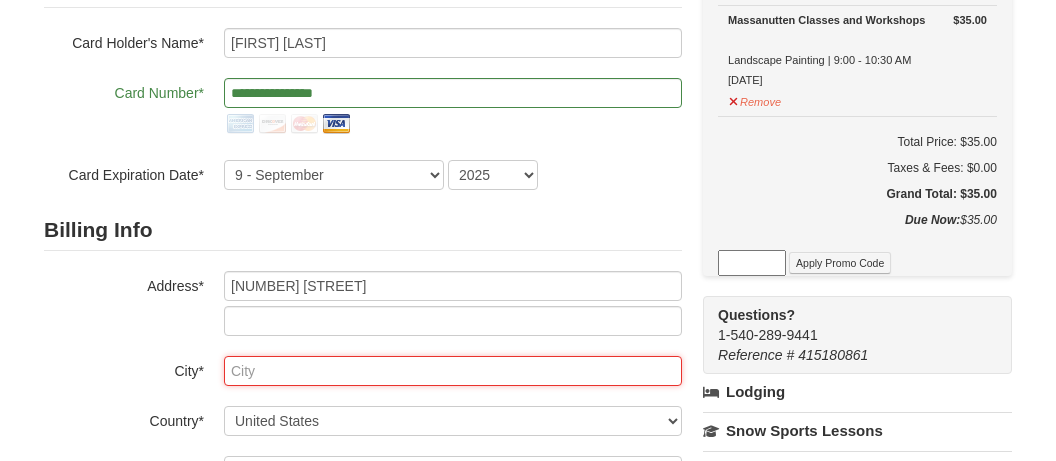 click at bounding box center [453, 371] 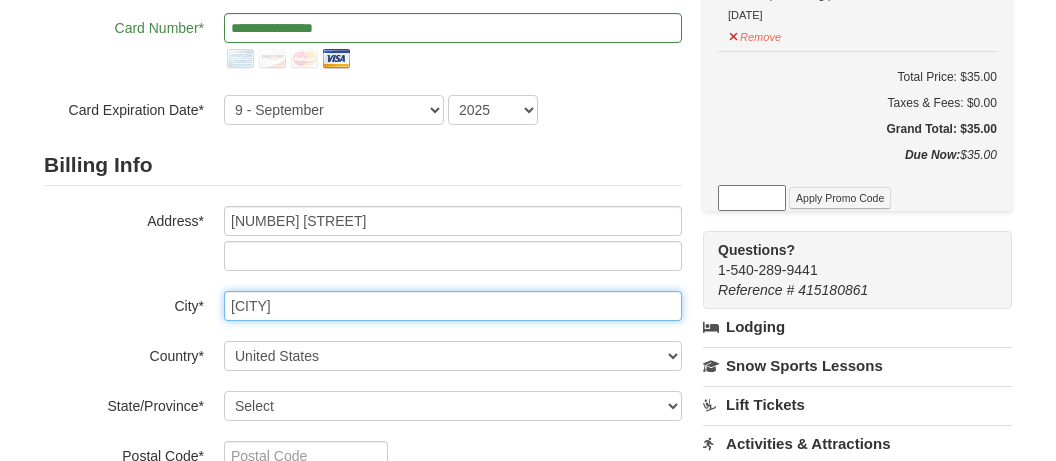 scroll, scrollTop: 316, scrollLeft: 0, axis: vertical 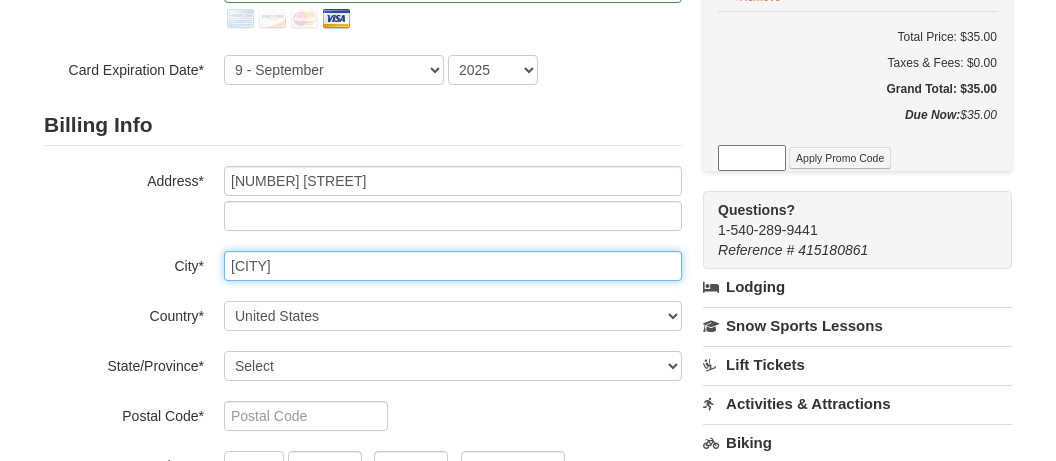 type on "Dallas" 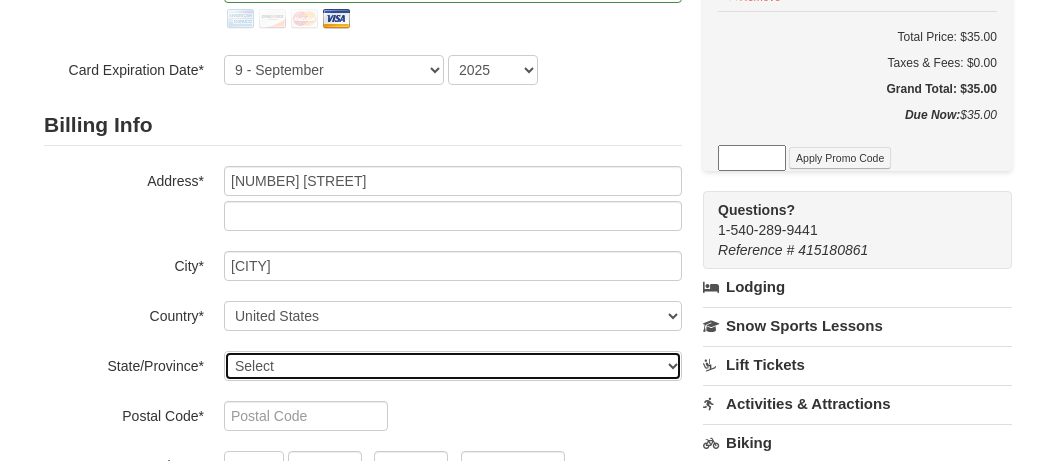 click on "Select Alabama Alaska American Samoa Arizona Arkansas California Colorado Connecticut Delaware District Of Columbia Federated States Of Micronesia Florida Georgia Guam Hawaii Idaho Illinois Indiana Iowa Kansas Kentucky Louisiana Maine Marshall Islands Maryland Massachusetts Michigan Minnesota Mississippi Missouri Montana Nebraska Nevada New Hampshire New Jersey New Mexico New York North Carolina North Dakota Northern Mariana Islands Ohio Oklahoma Oregon Palau Pennsylvania Puerto Rico Rhode Island South Carolina South Dakota Tennessee Texas Utah Vermont Virgin Islands Virginia Washington West Virginia Wisconsin Wyoming" at bounding box center (453, 366) 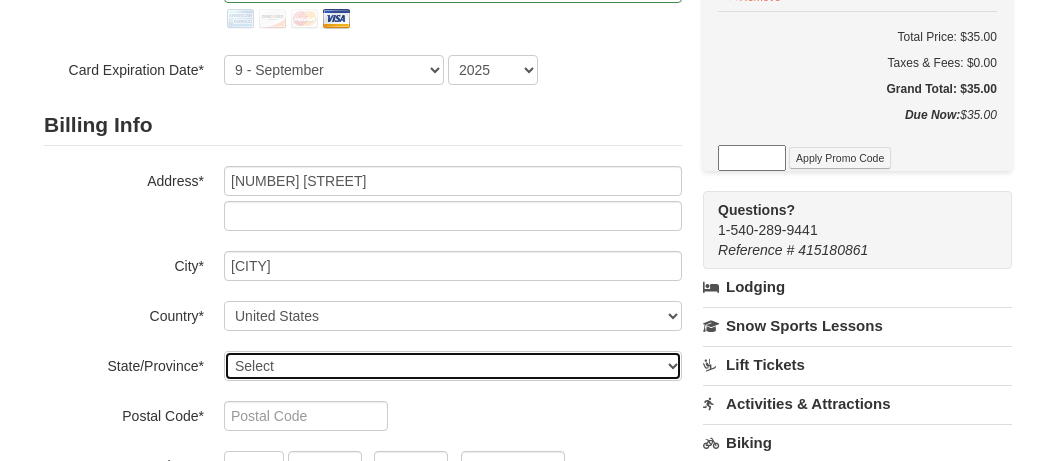 select on "PA" 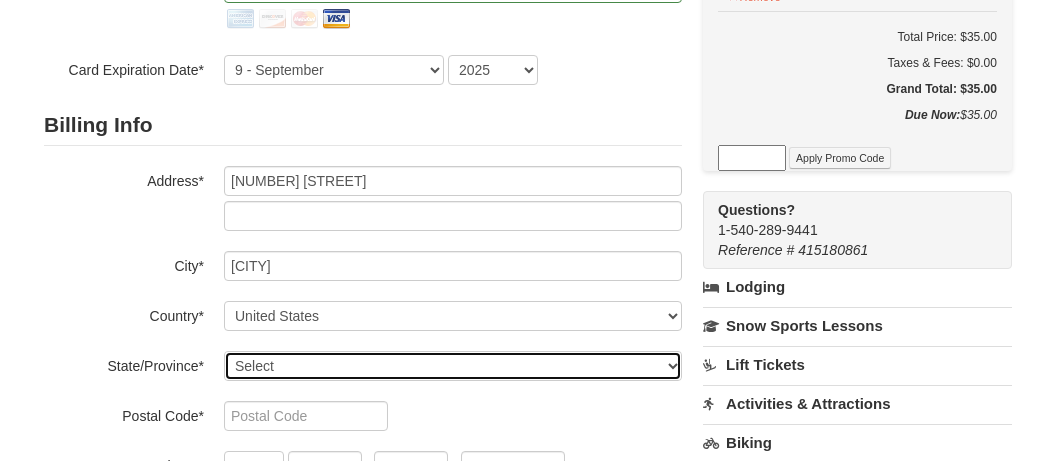click on "Pennsylvania" at bounding box center (0, 0) 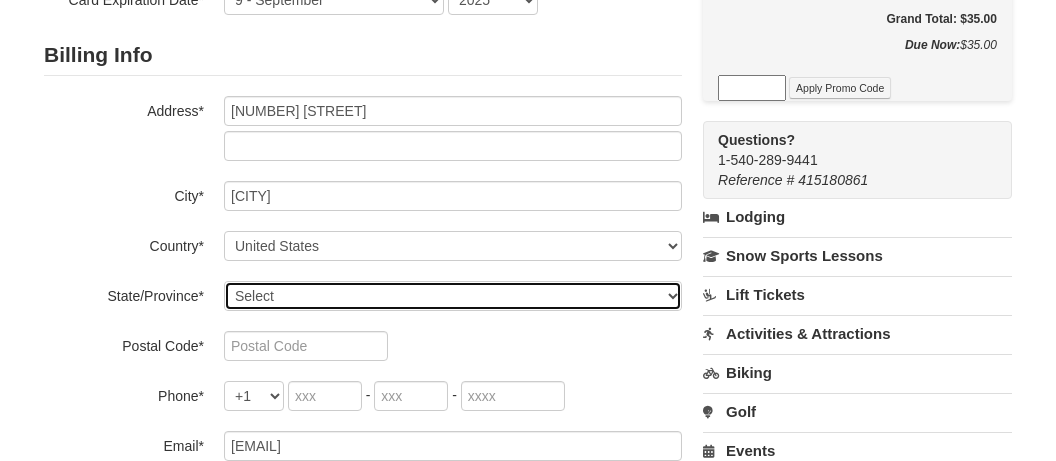 scroll, scrollTop: 422, scrollLeft: 0, axis: vertical 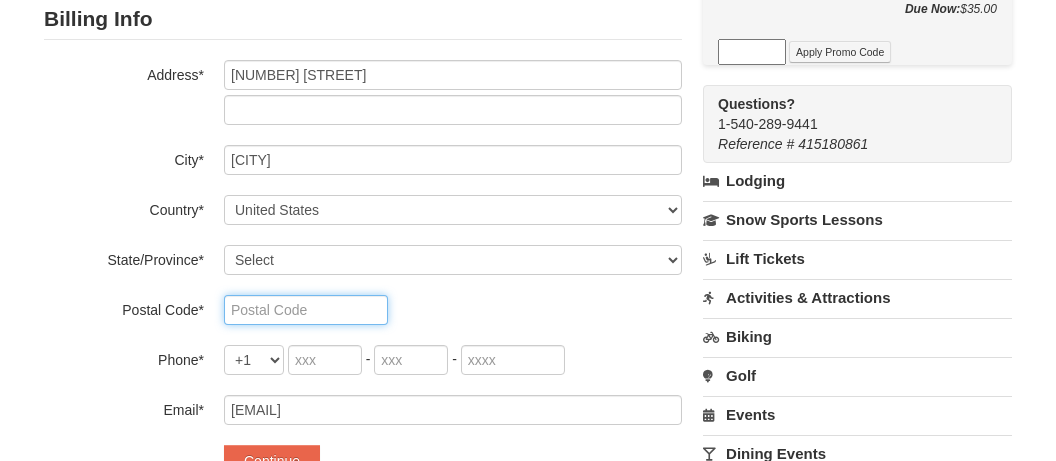 click at bounding box center [306, 310] 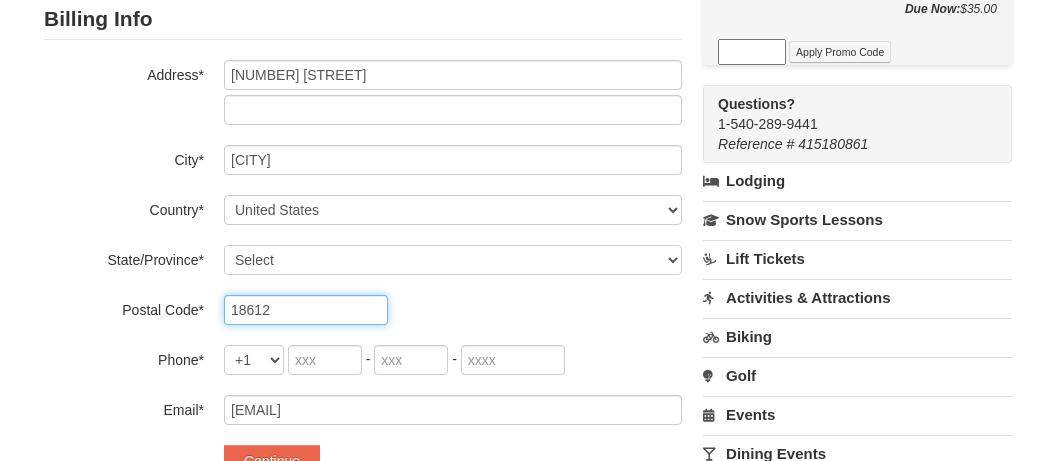 type on "18612" 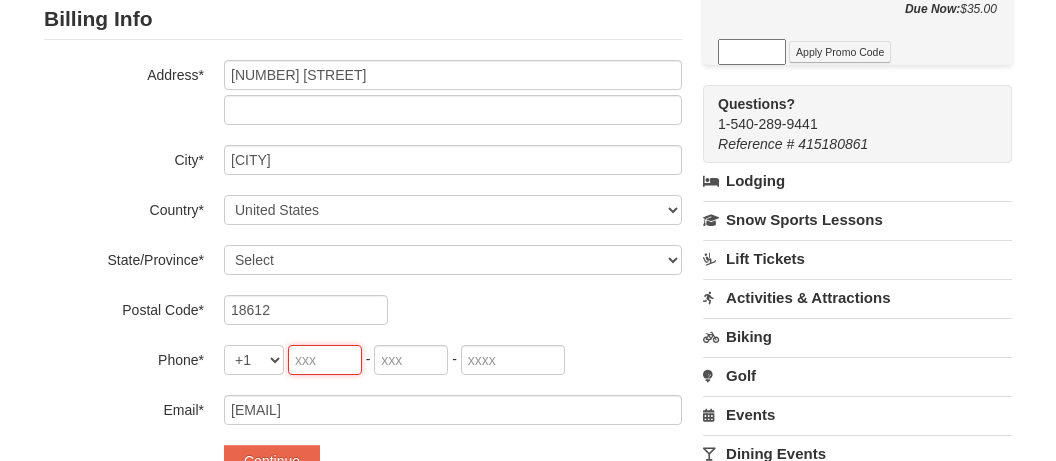 click at bounding box center (325, 360) 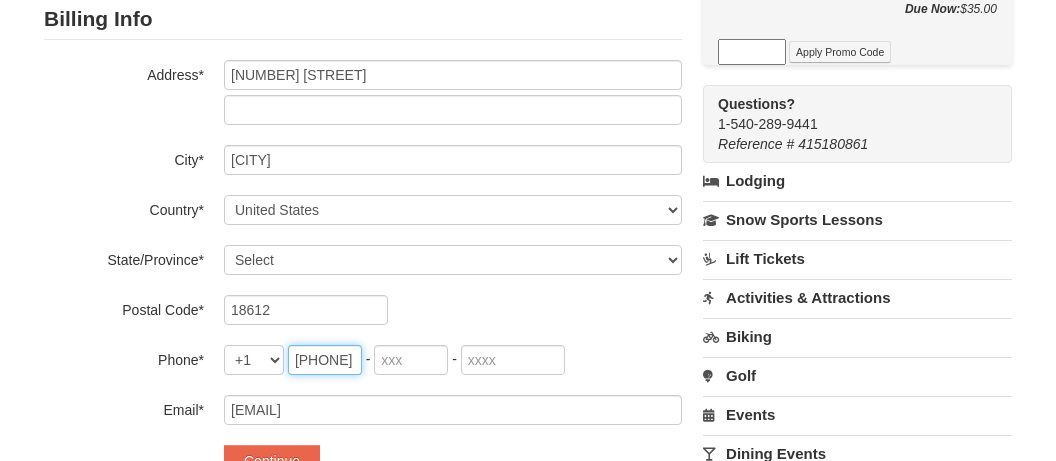 type on "570" 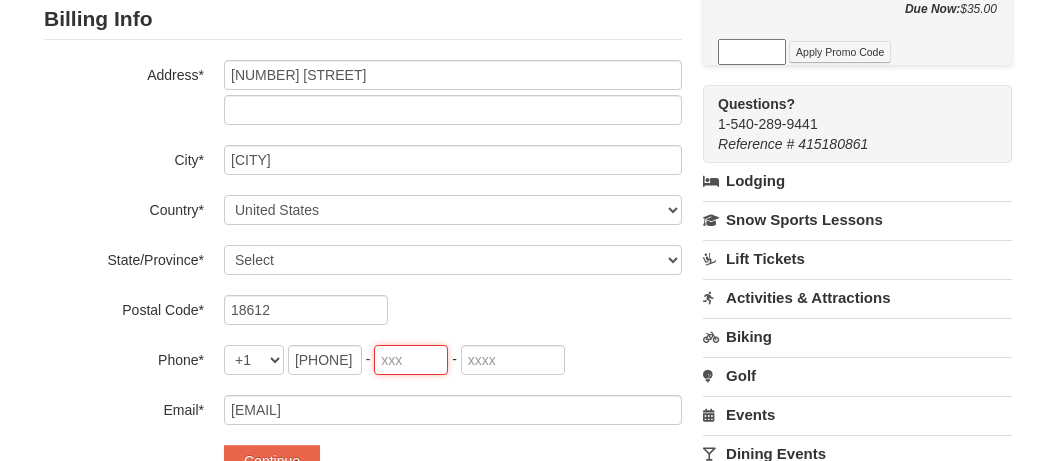 click at bounding box center (411, 360) 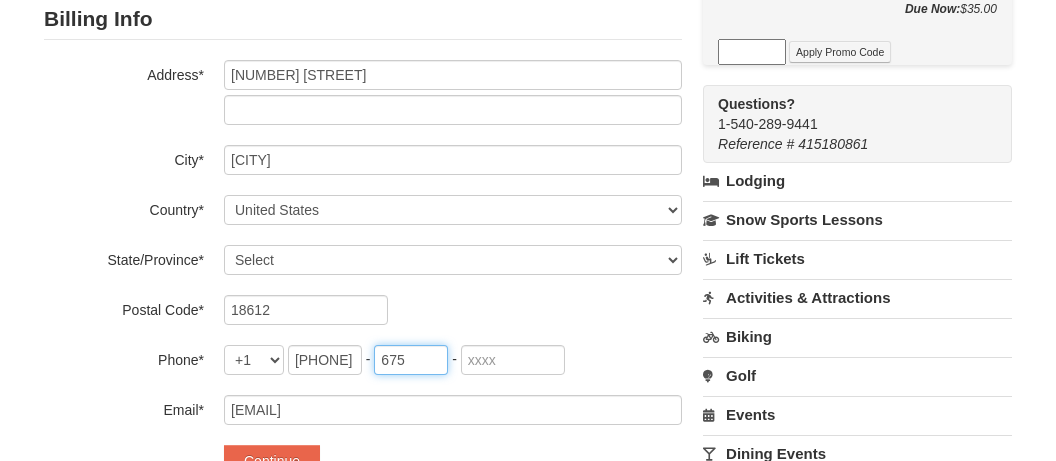 type on "675" 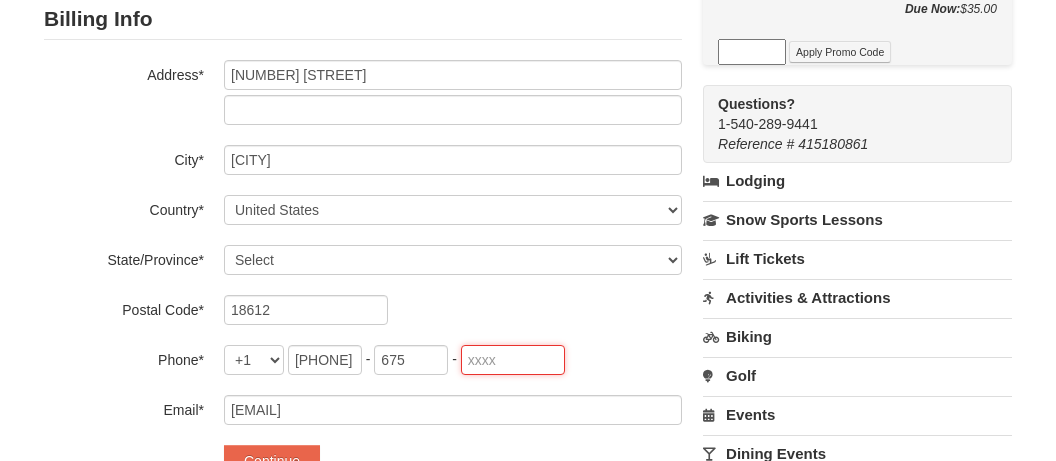 click at bounding box center (513, 360) 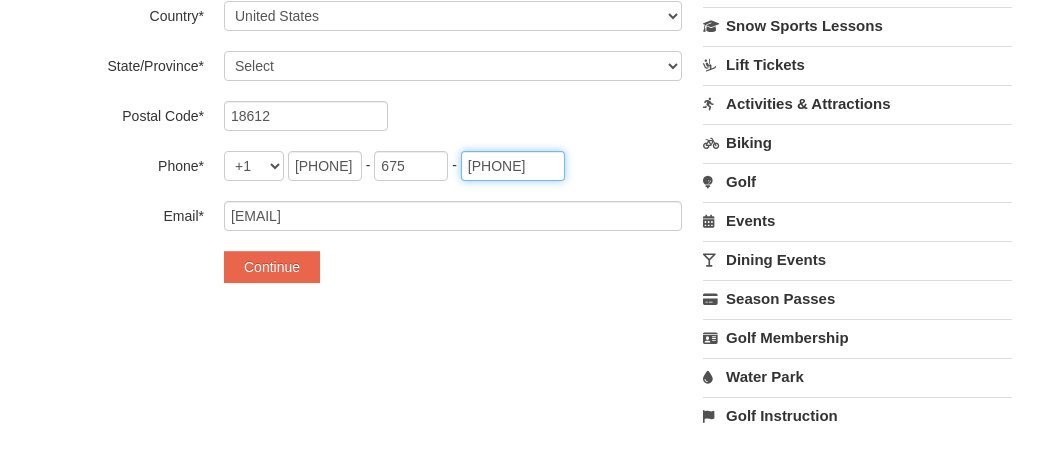 scroll, scrollTop: 633, scrollLeft: 0, axis: vertical 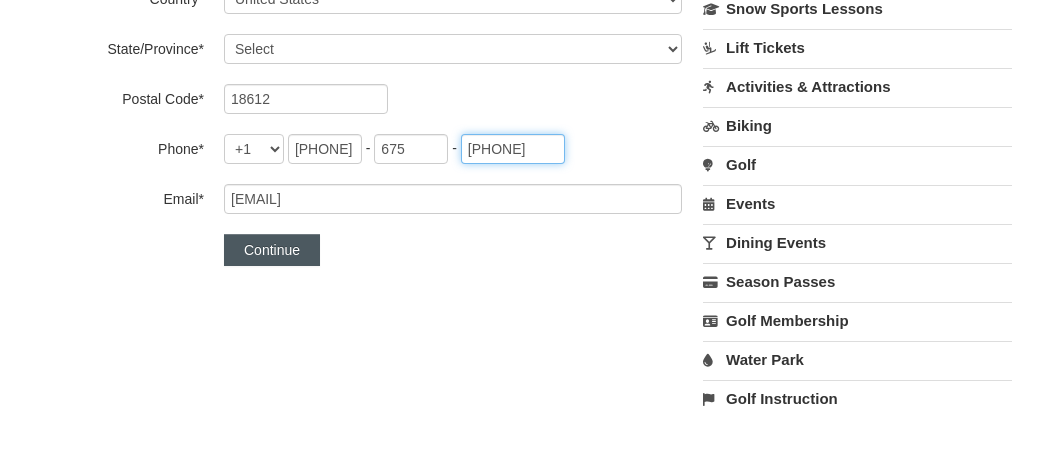 type on "9159" 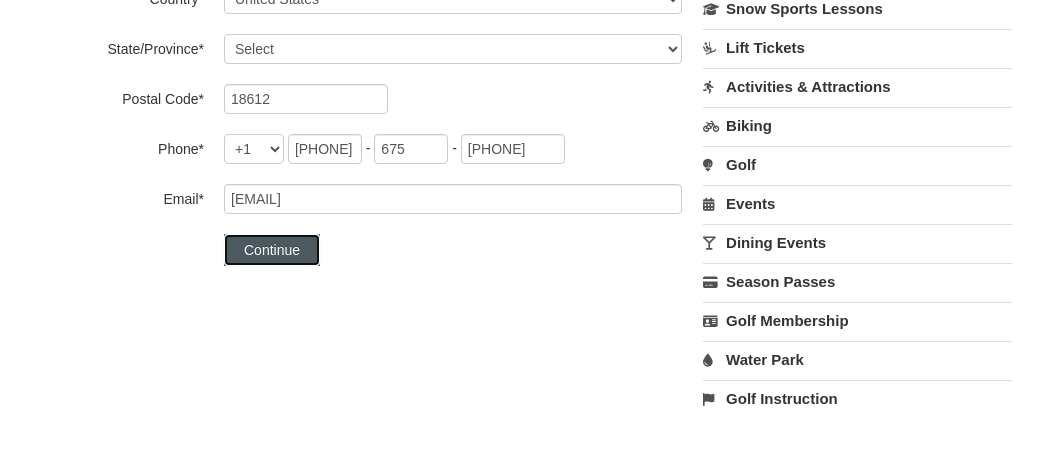 click on "Continue" at bounding box center (272, 250) 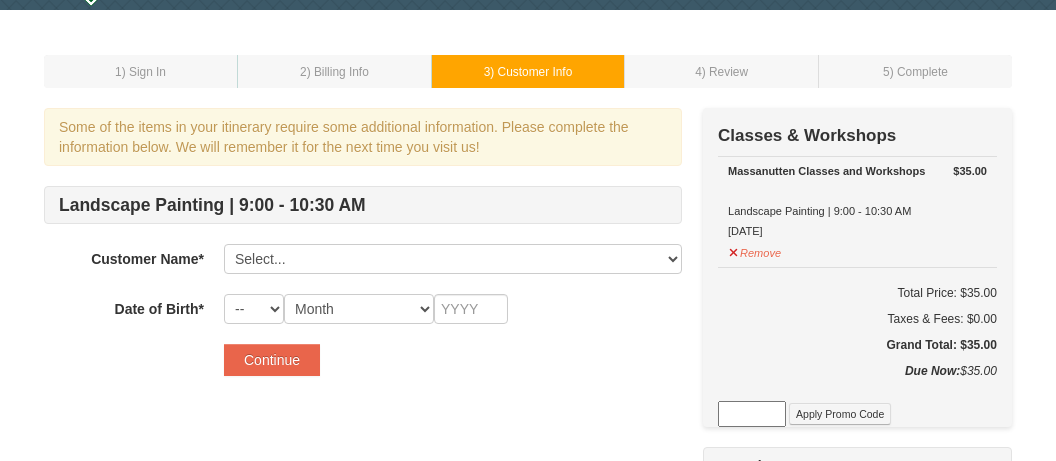 scroll, scrollTop: 105, scrollLeft: 0, axis: vertical 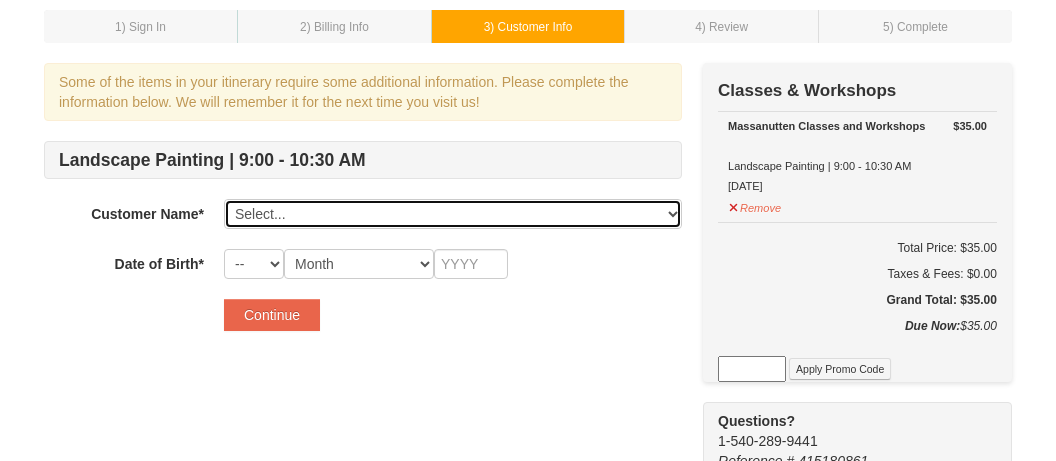 click on "Select... Jonathan Pineno Add New..." at bounding box center [453, 214] 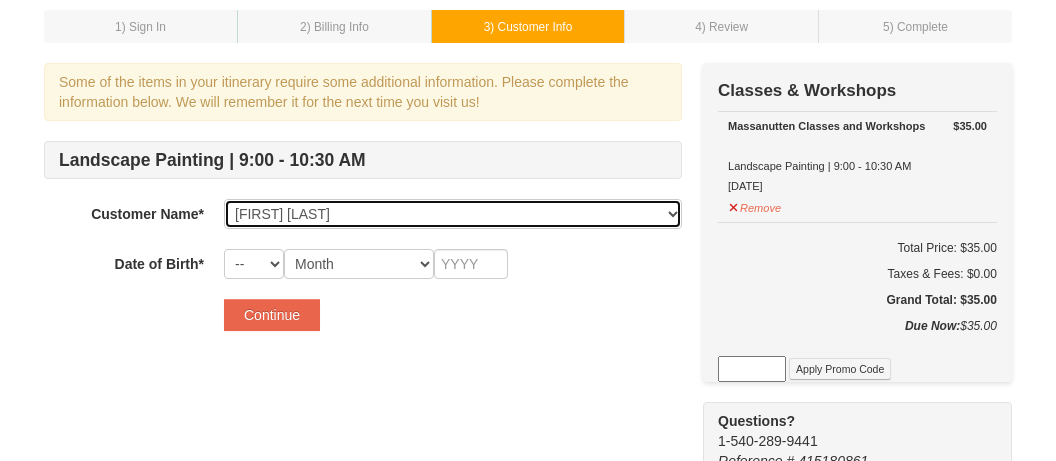 click on "[FIRST] [LAST]" at bounding box center (0, 0) 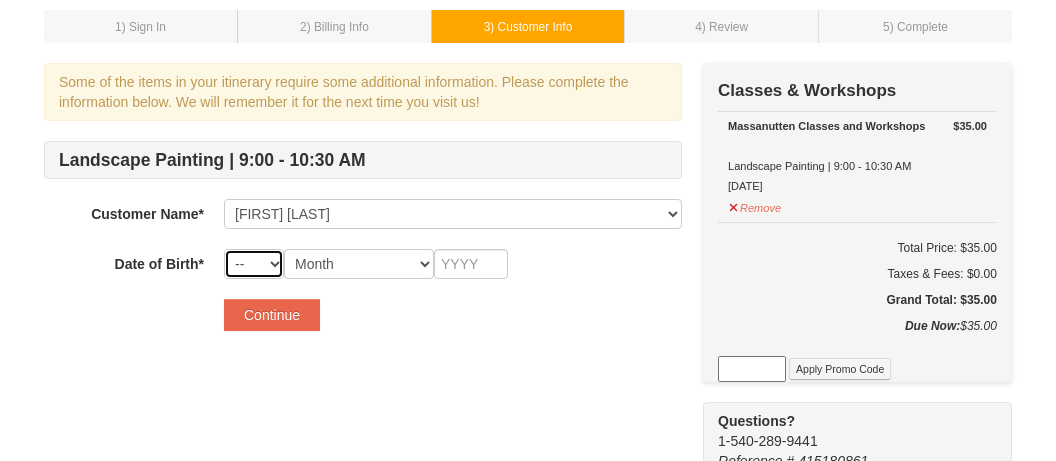 click on "-- 01 02 03 04 05 06 07 08 09 10 11 12 13 14 15 16 17 18 19 20 21 22 23 24 25 26 27 28 29 30 31" at bounding box center [254, 264] 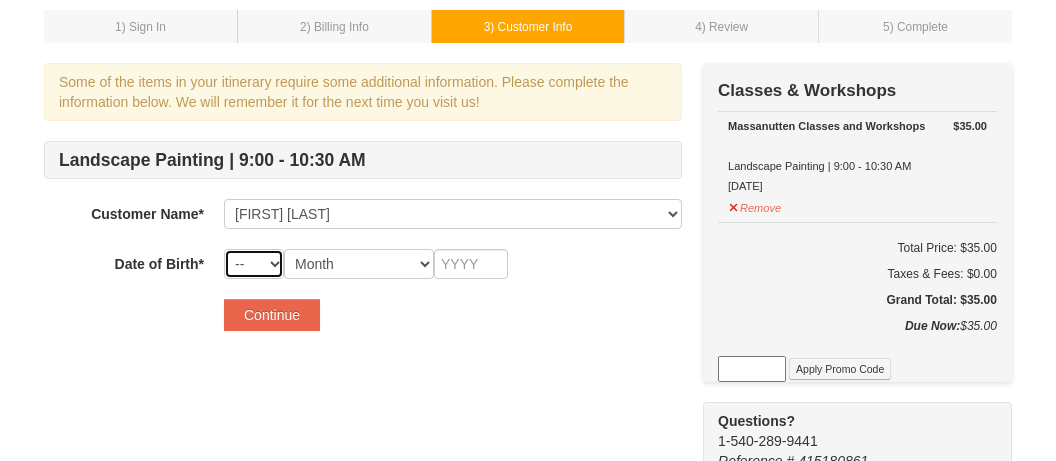 select on "24" 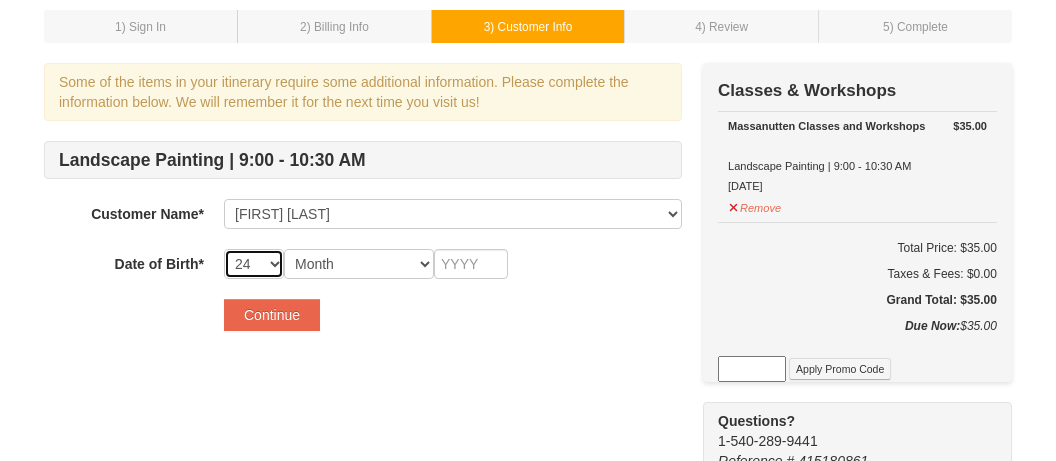 click on "24" at bounding box center (0, 0) 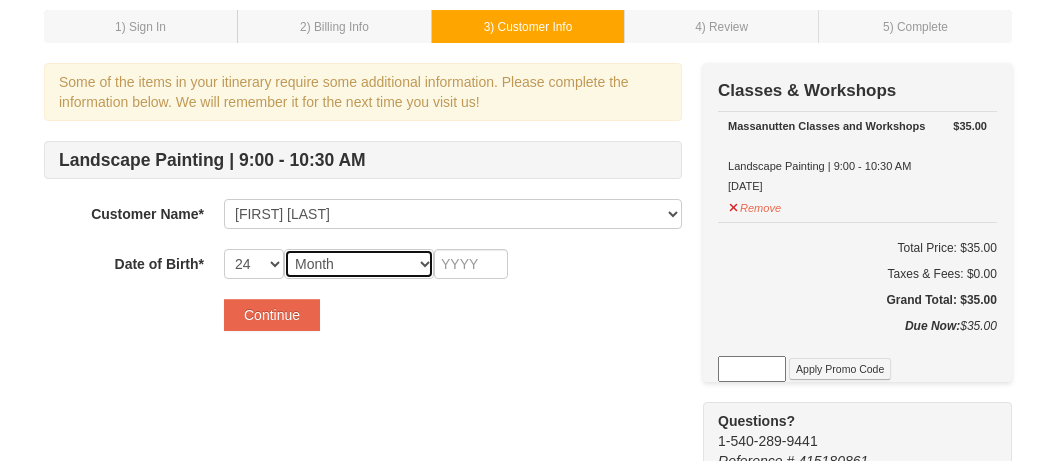 click on "Month January February March April May June July August September October November December" at bounding box center (359, 264) 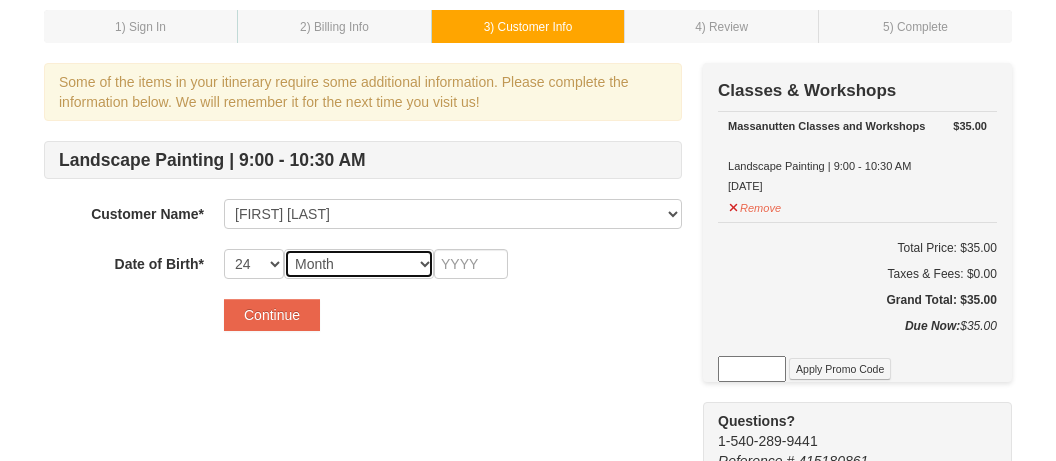 select on "11" 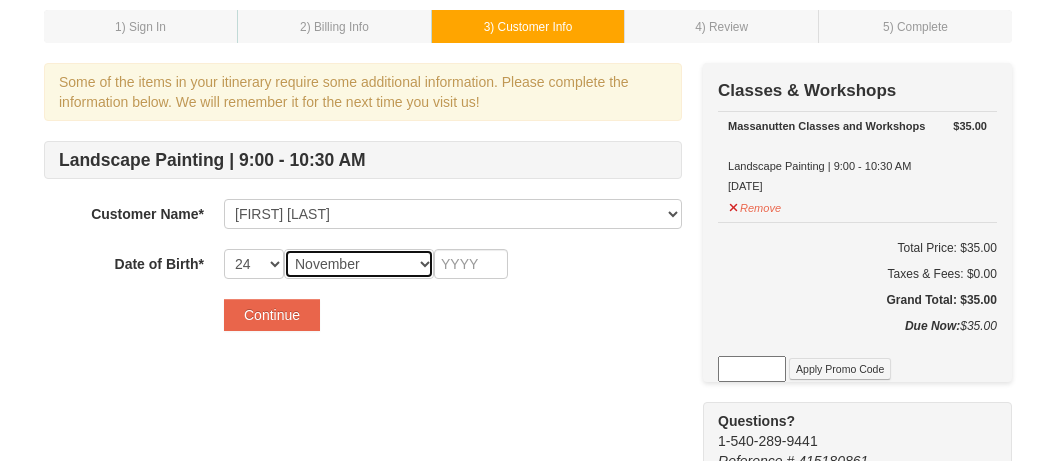 click on "November" at bounding box center [0, 0] 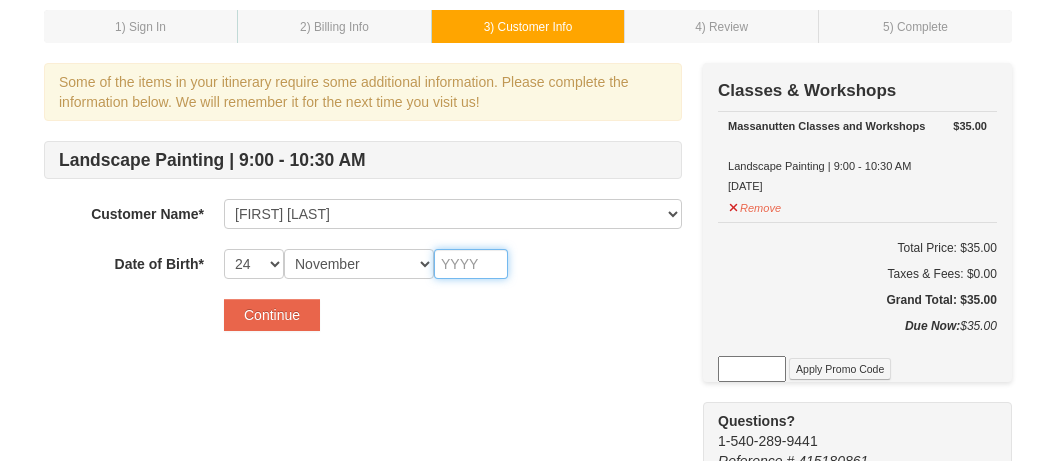 click at bounding box center (471, 264) 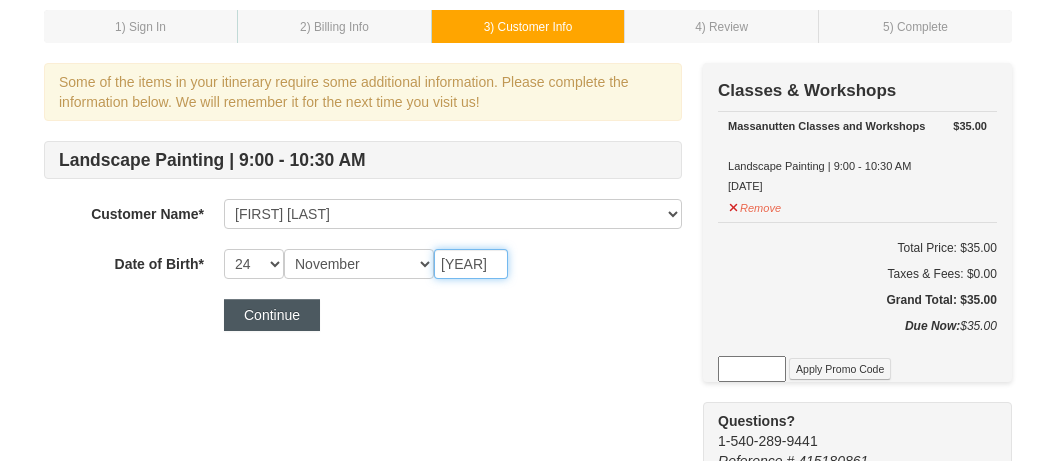 type on "1953" 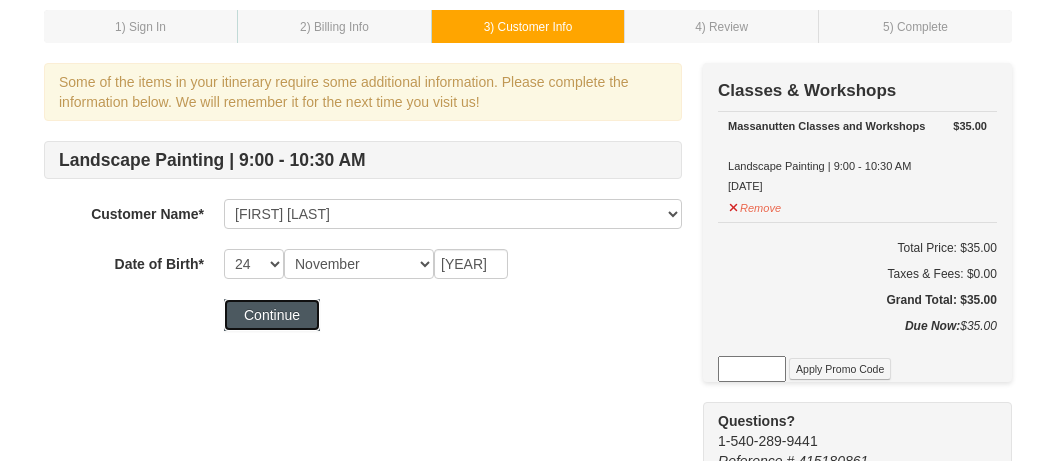 click on "Continue" at bounding box center [272, 315] 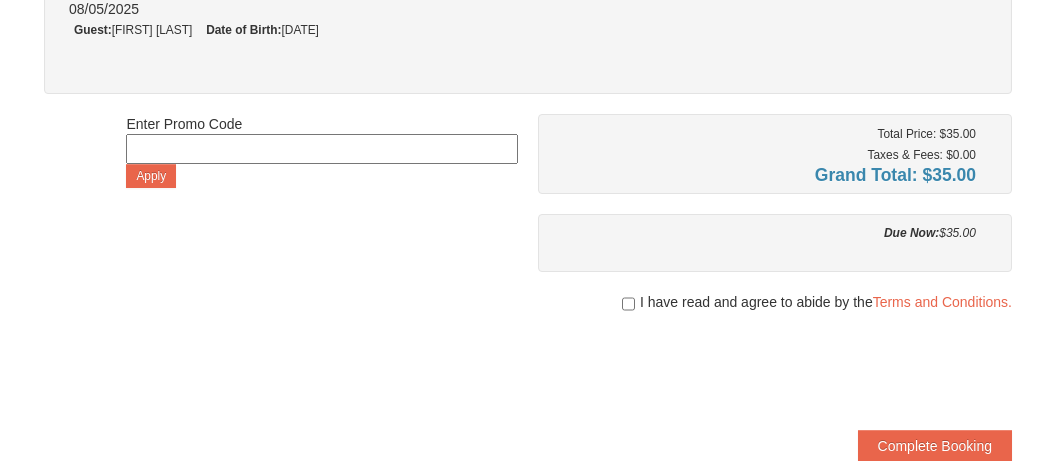 scroll, scrollTop: 315, scrollLeft: 0, axis: vertical 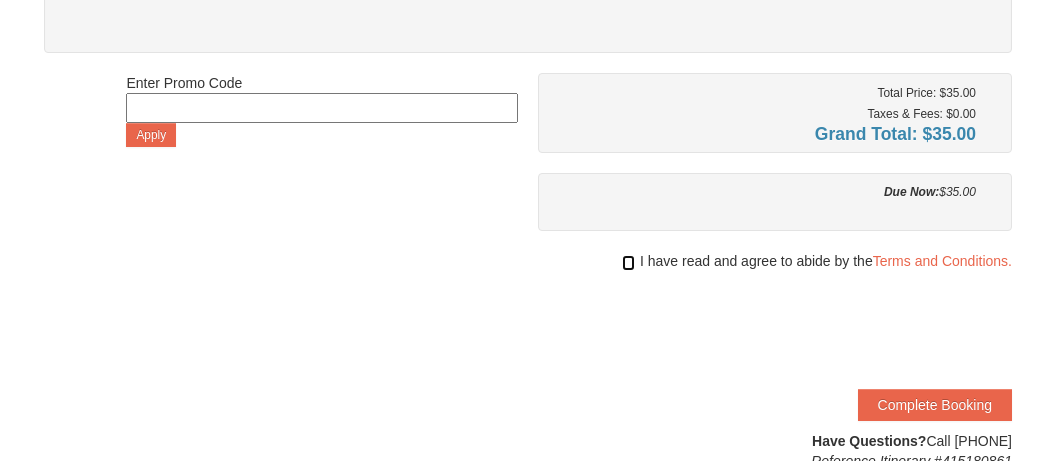 click at bounding box center (628, 263) 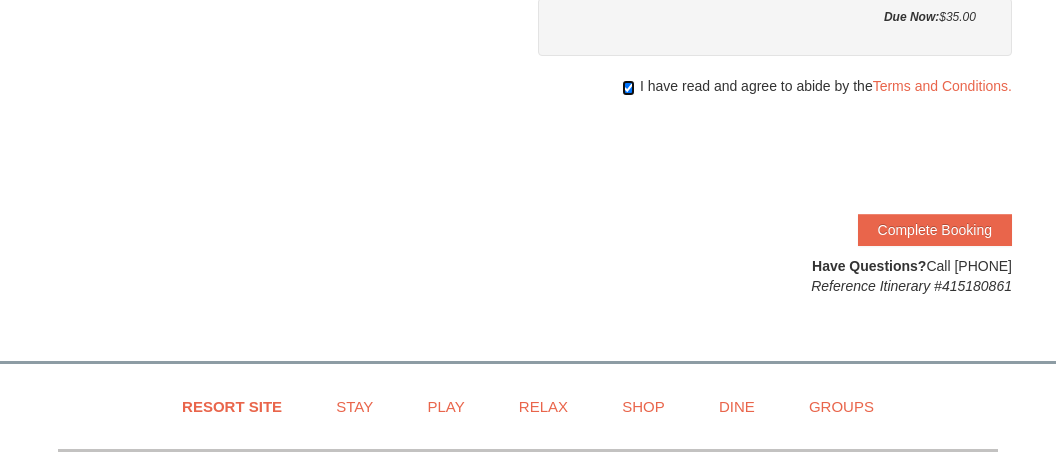 scroll, scrollTop: 526, scrollLeft: 0, axis: vertical 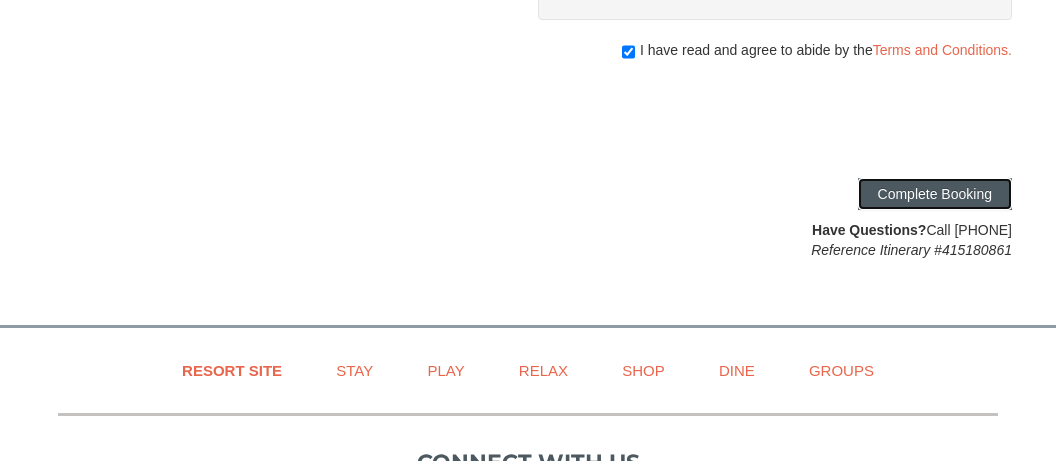 click on "Complete Booking" at bounding box center [935, 194] 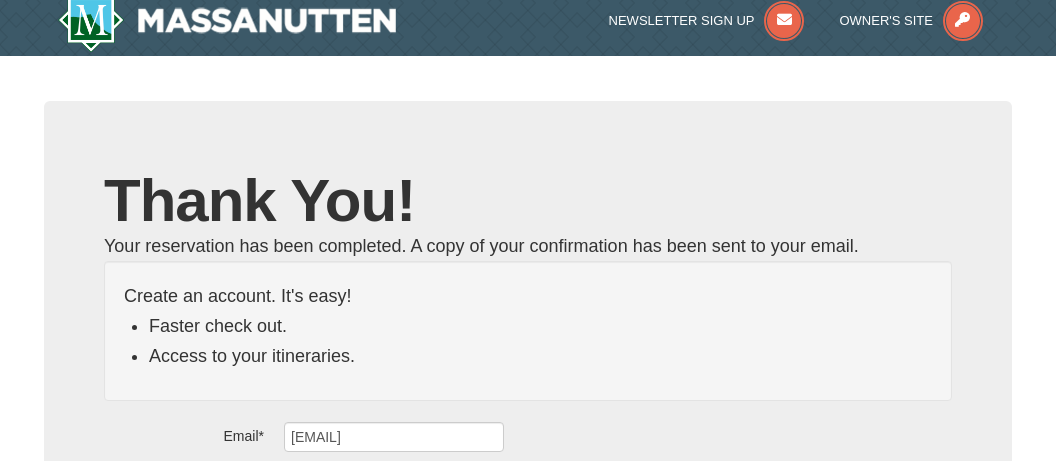 scroll, scrollTop: 0, scrollLeft: 0, axis: both 